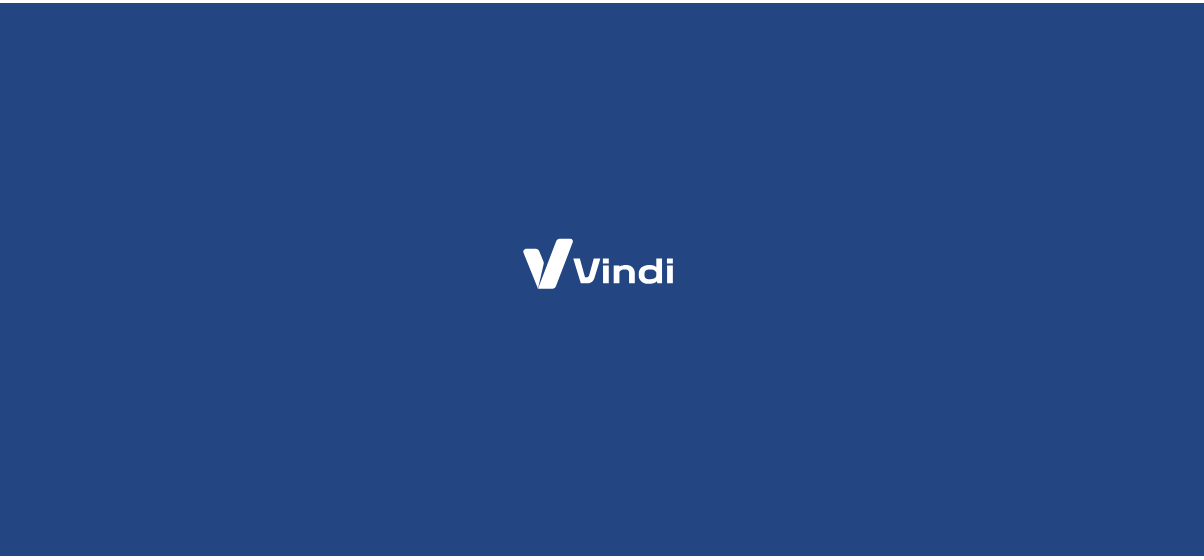scroll, scrollTop: 0, scrollLeft: 0, axis: both 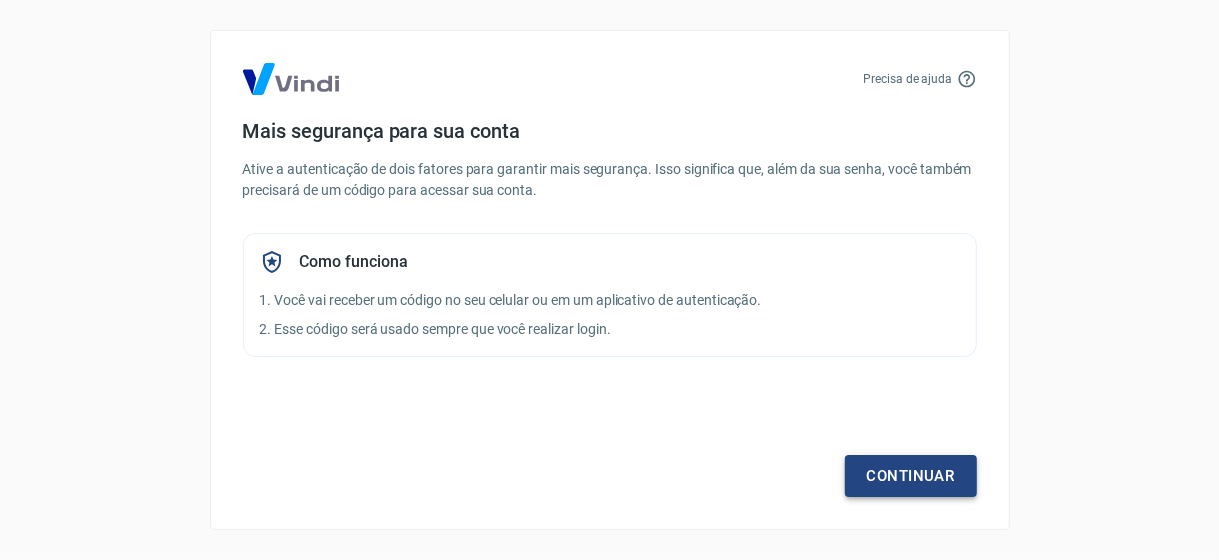 click on "Continuar" at bounding box center (911, 476) 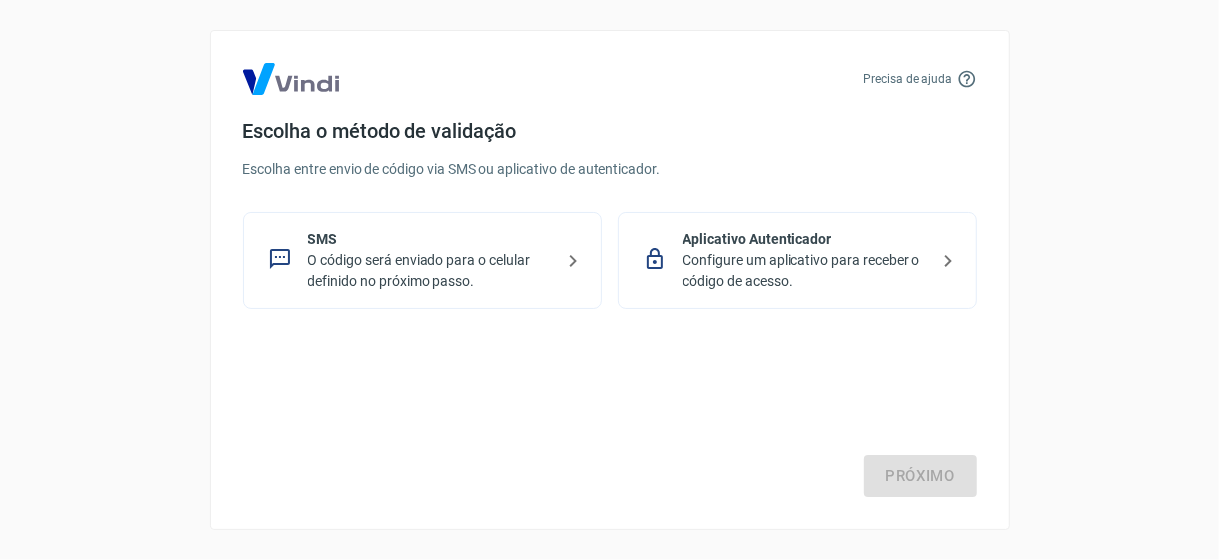 click on "SMS" at bounding box center [430, 239] 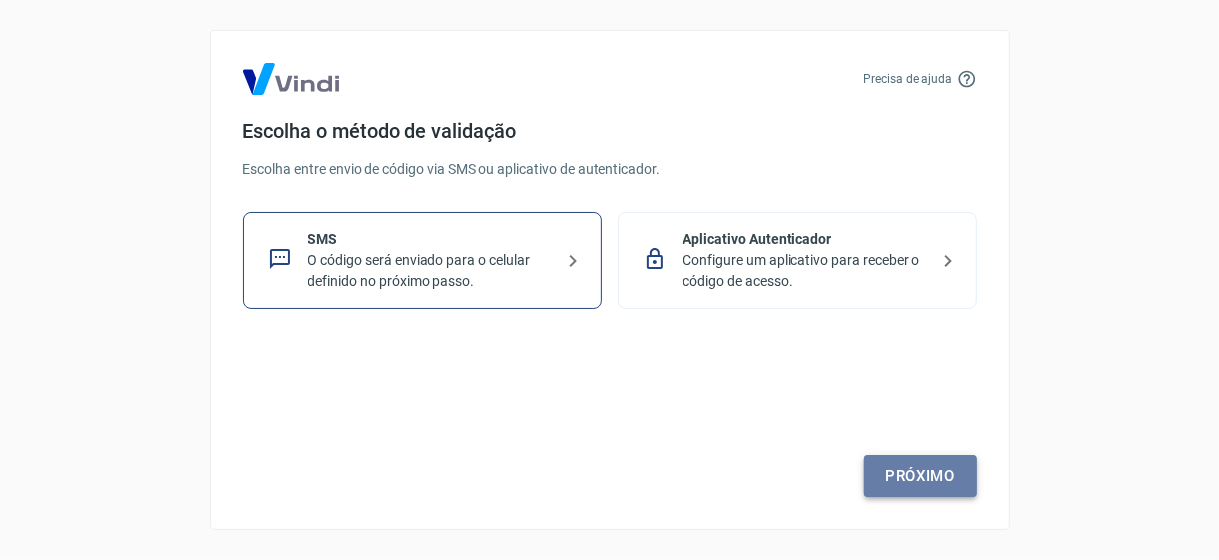 click on "Próximo" at bounding box center (920, 476) 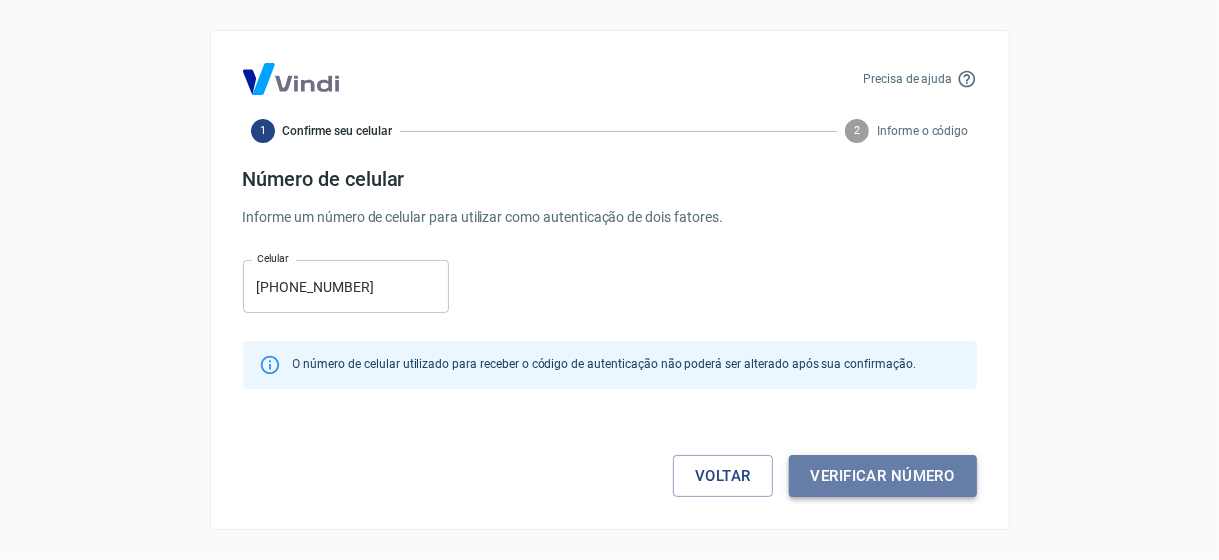 click on "Verificar número" at bounding box center (883, 476) 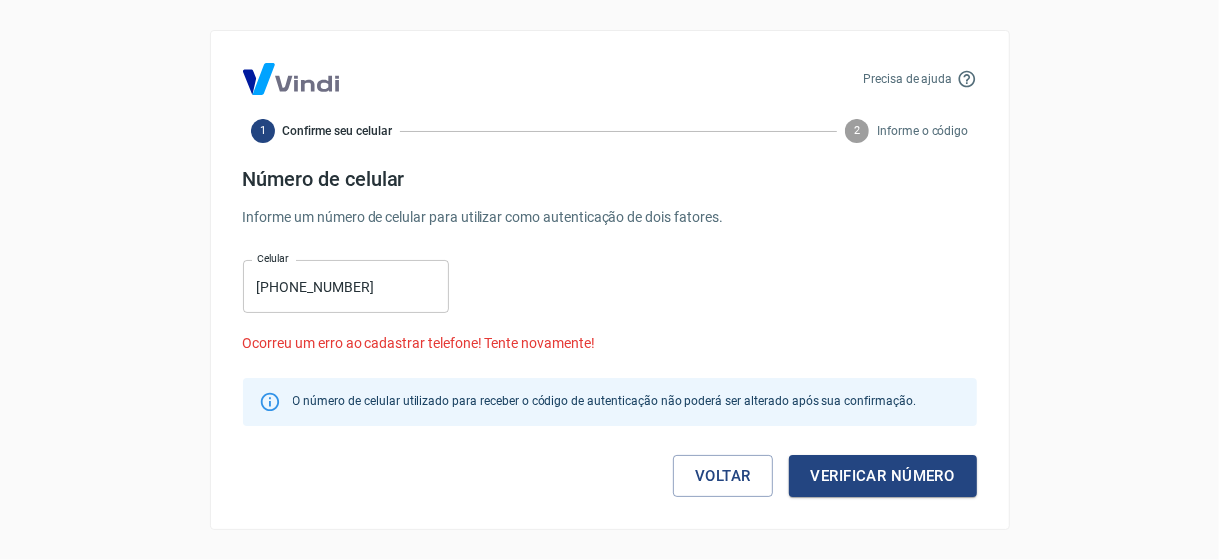 click on "[PHONE_NUMBER]" at bounding box center (346, 286) 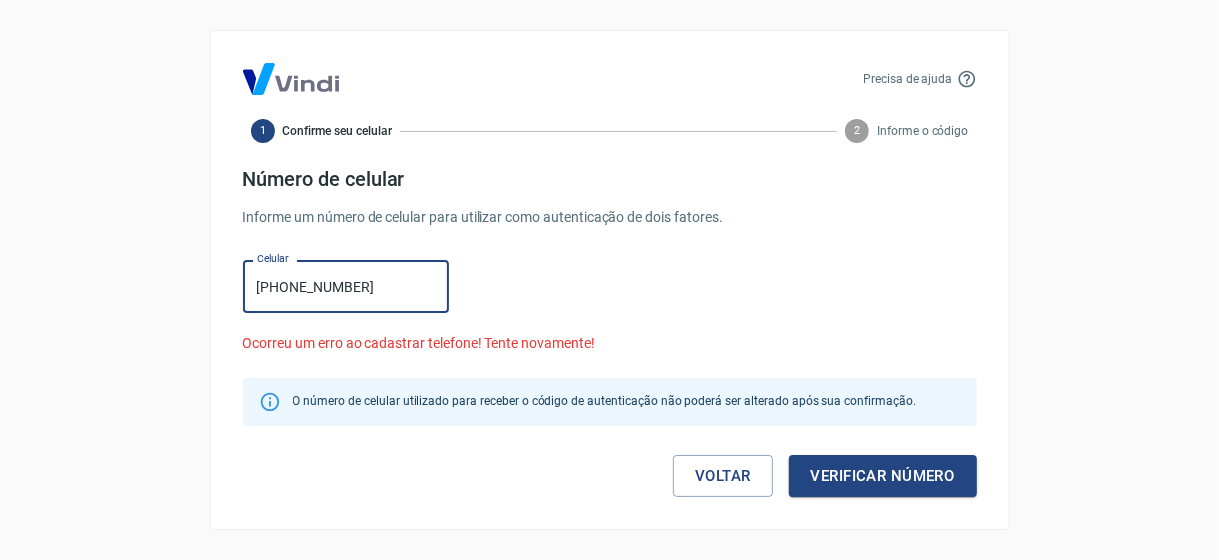 click on "[PHONE_NUMBER]" at bounding box center [346, 286] 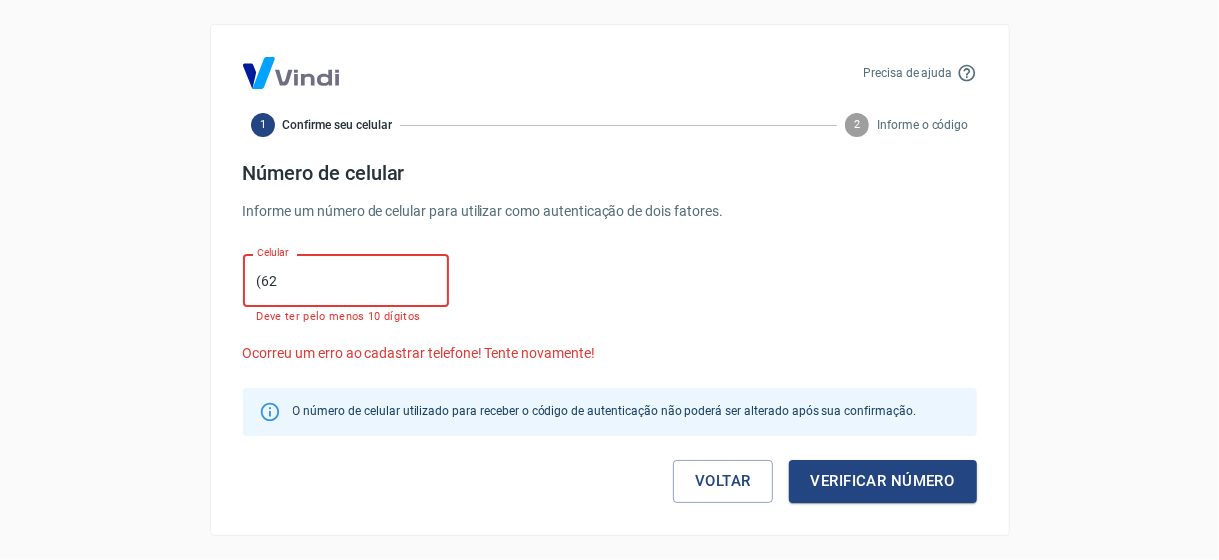 click on "Ocorreu um erro ao cadastrar telefone! Tente novamente!" at bounding box center [610, 353] 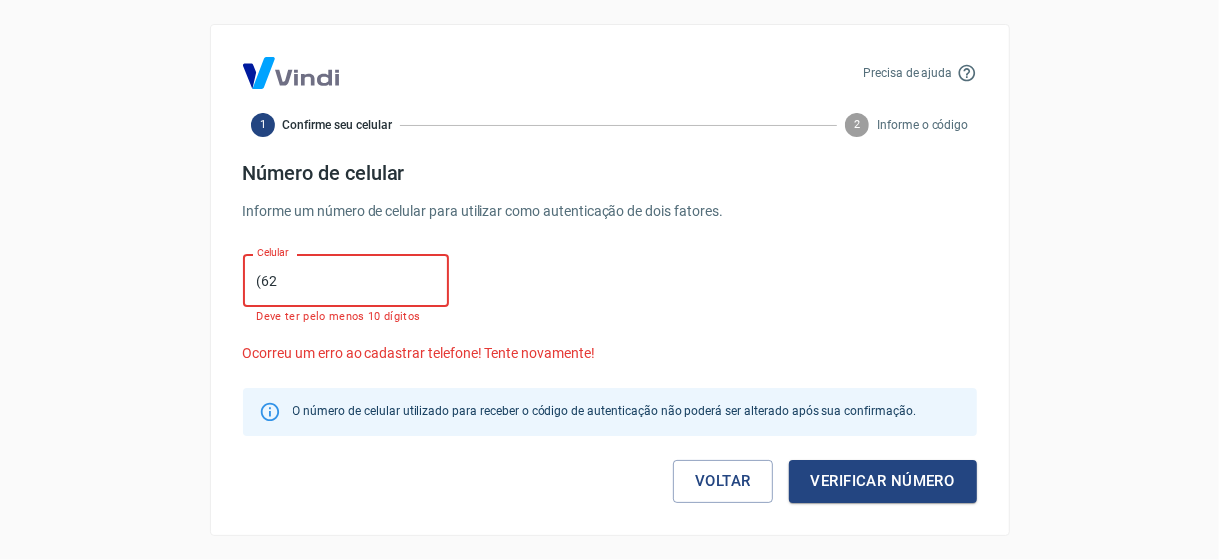 click on "(62" at bounding box center (346, 280) 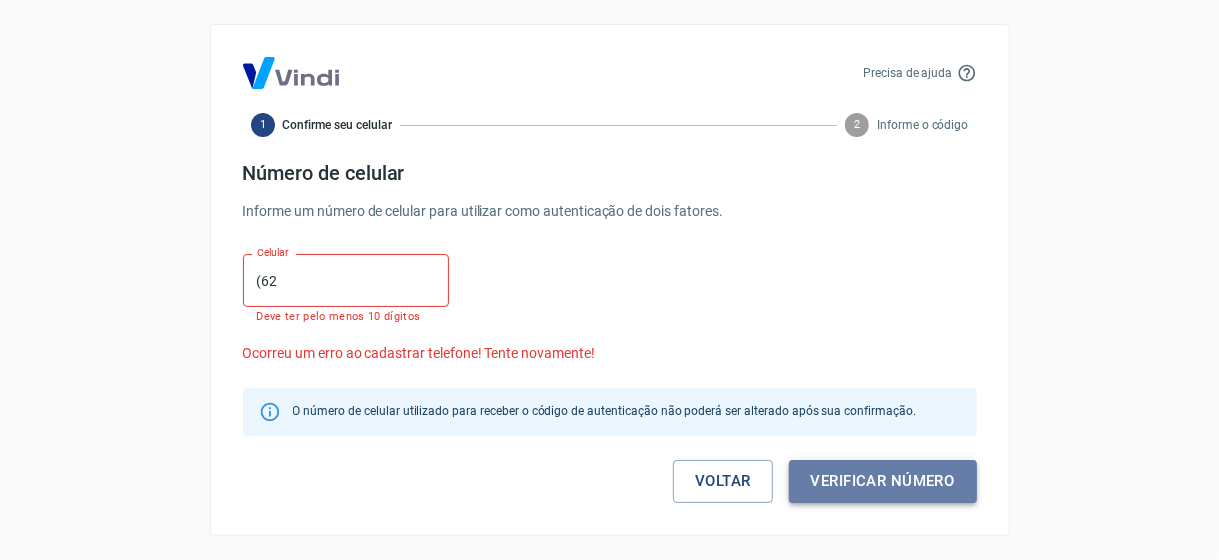 click on "Verificar número" at bounding box center [883, 481] 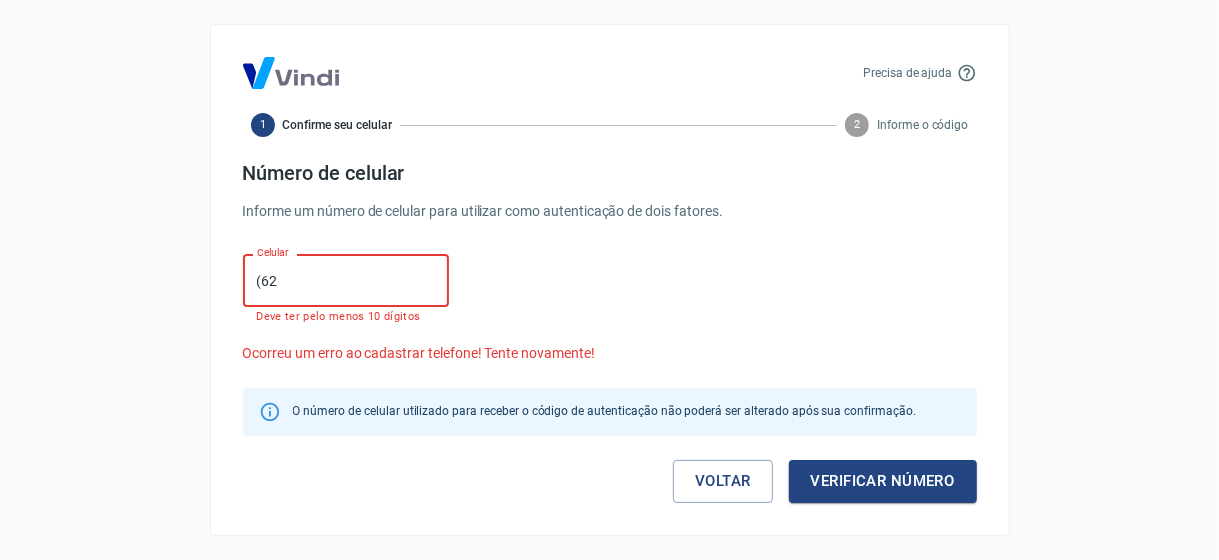click on "(62" at bounding box center [346, 280] 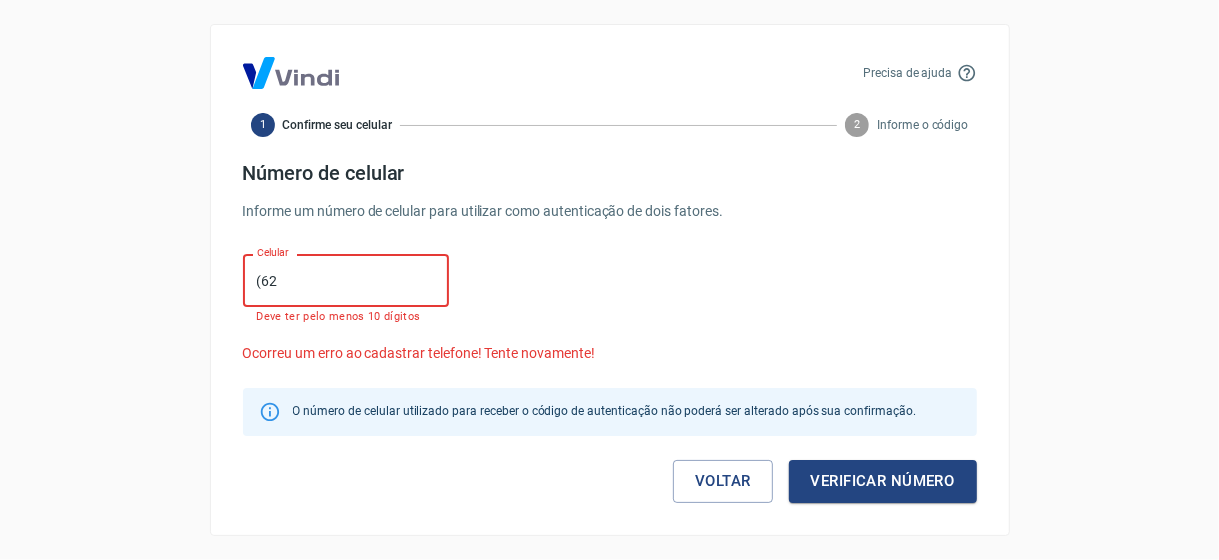 type on "[PHONE_NUMBER]" 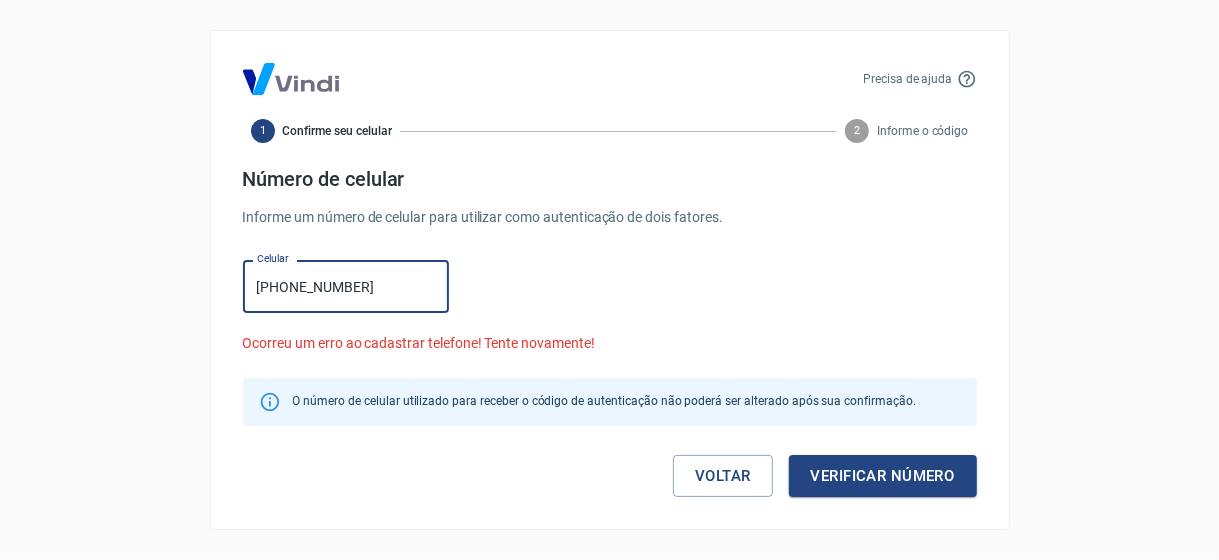 click on "Verificar número" at bounding box center (883, 476) 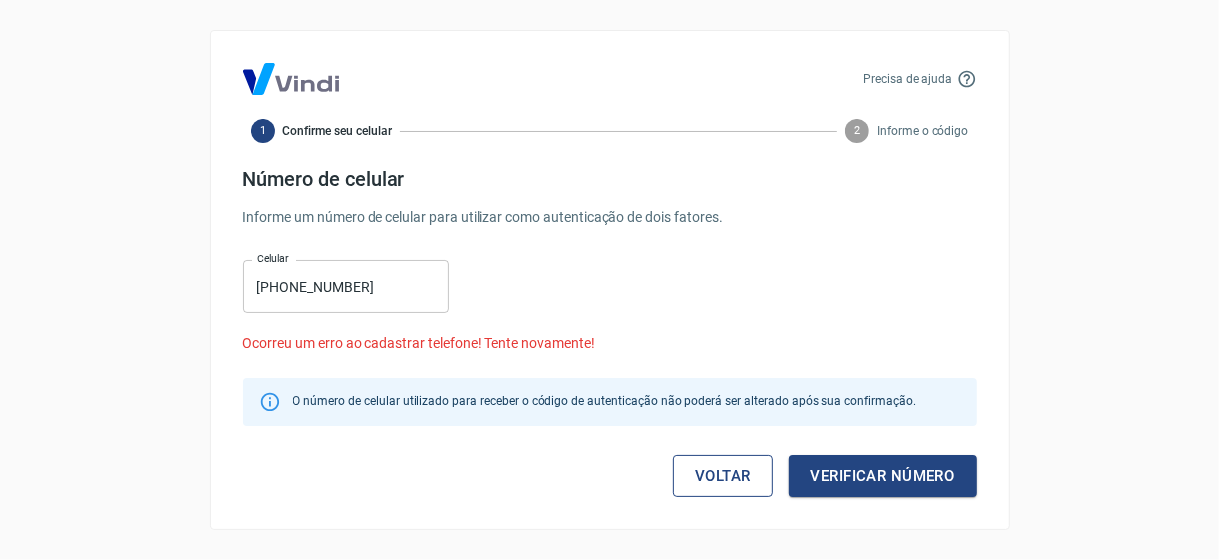 click on "Voltar" at bounding box center (723, 476) 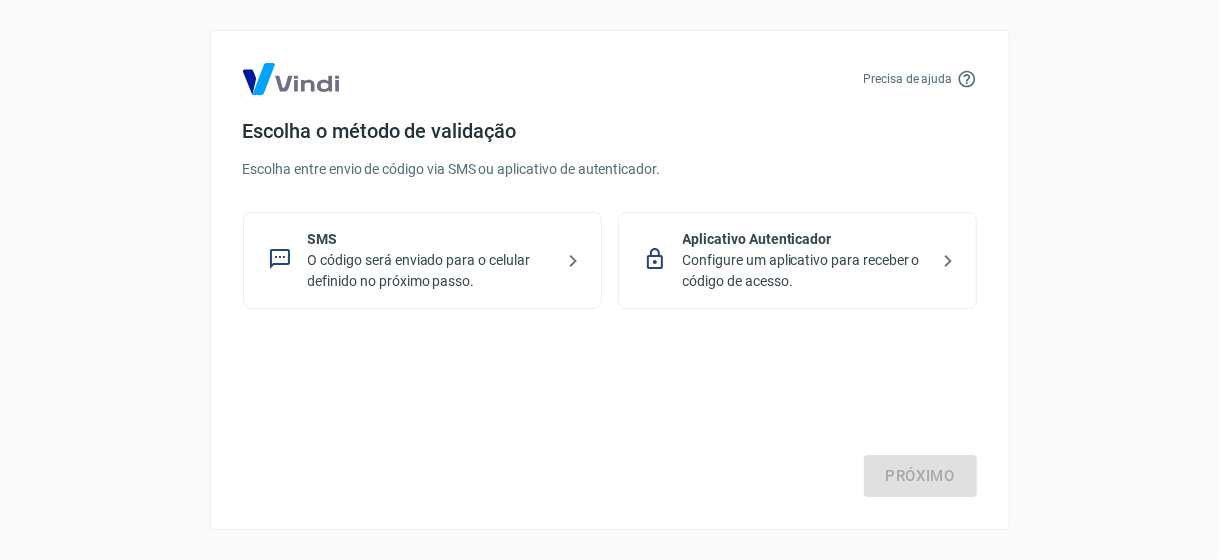 click on "O código será enviado para o celular definido no próximo passo." at bounding box center (430, 271) 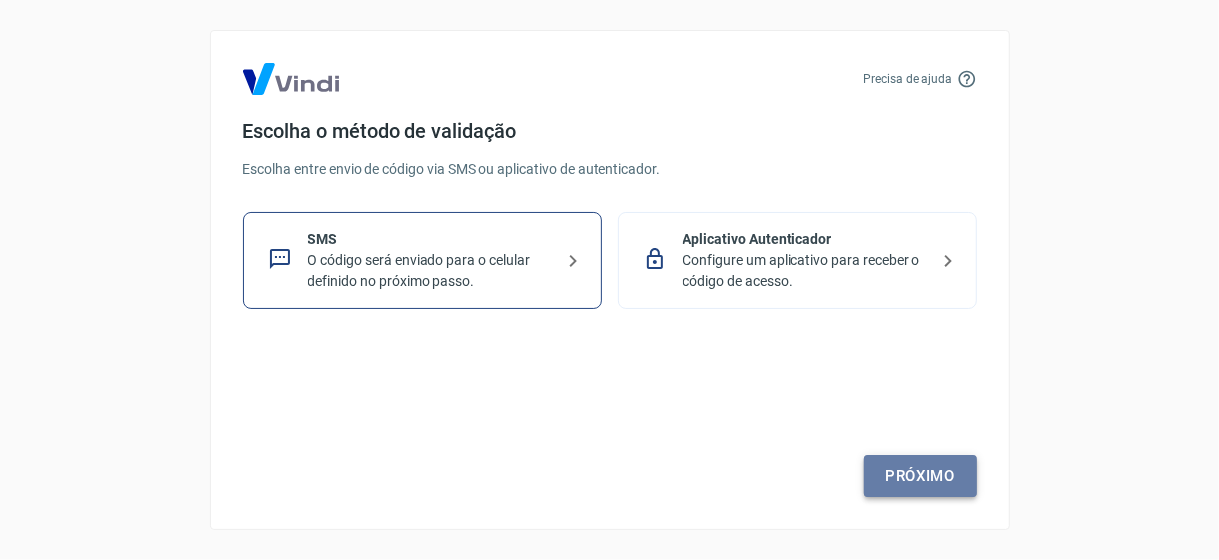 click on "Próximo" at bounding box center [920, 476] 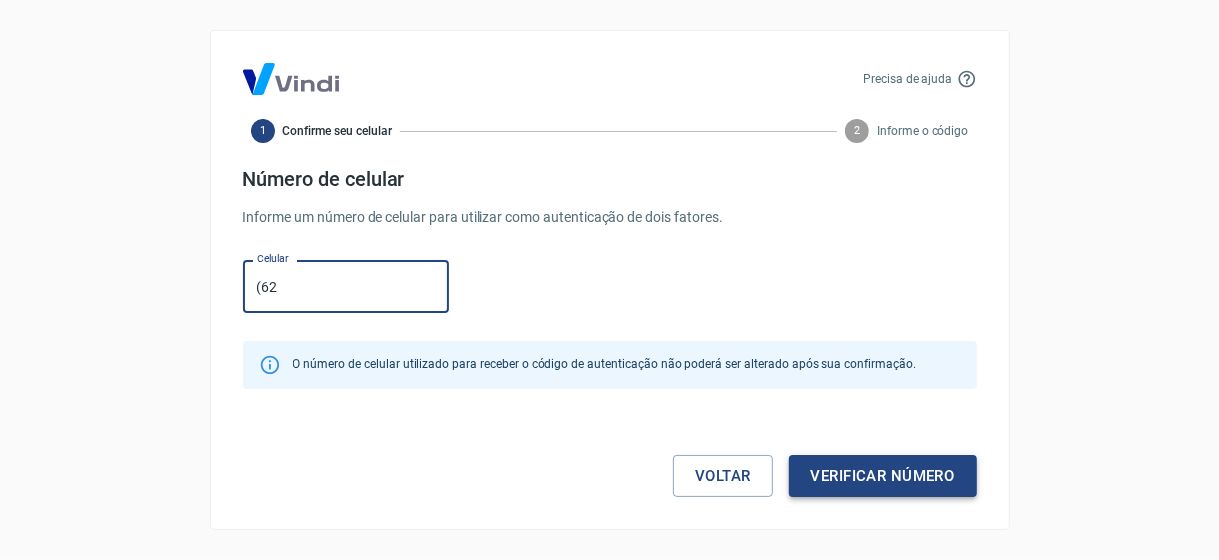type on "(62" 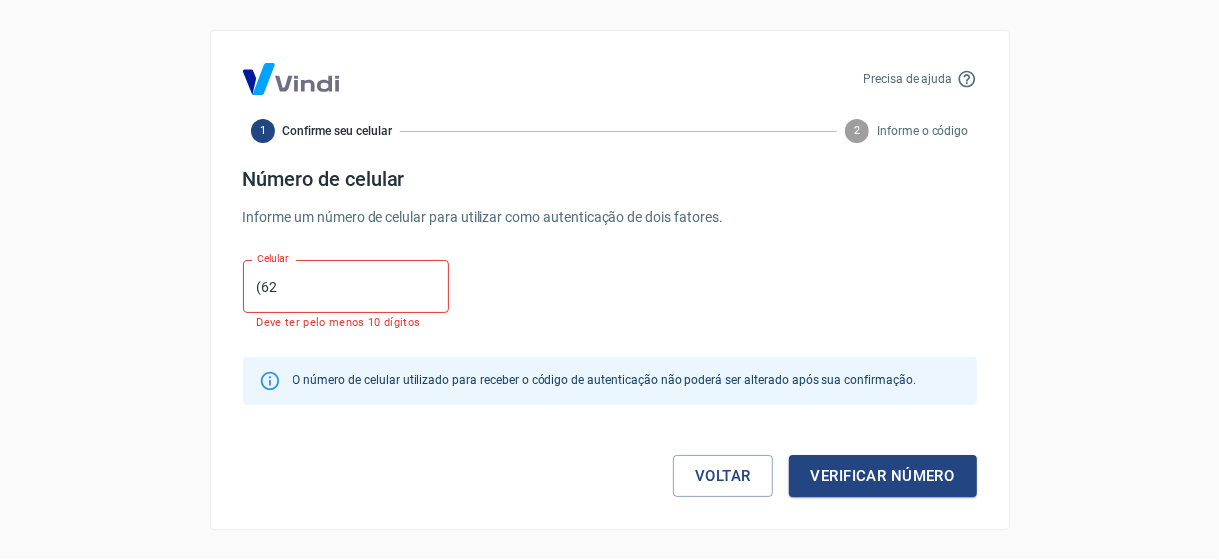 type 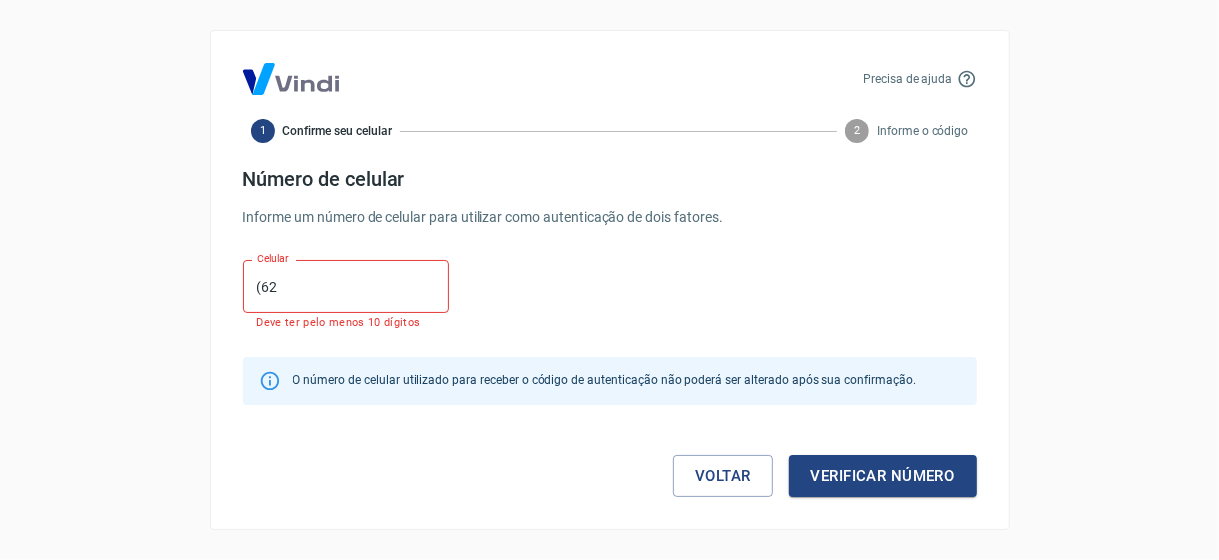 click on "(62" at bounding box center (346, 286) 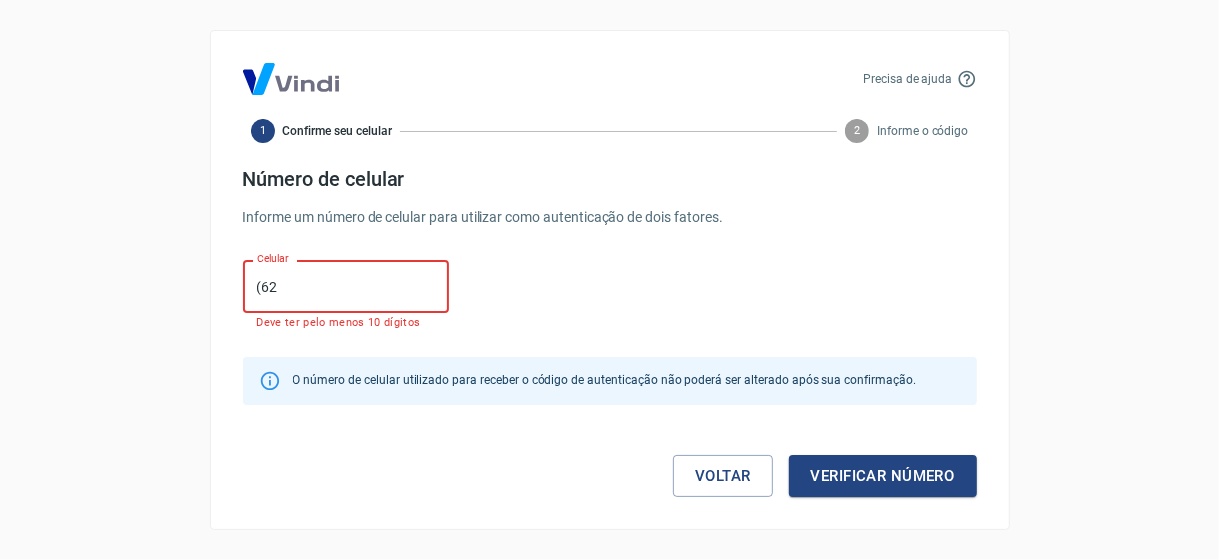 type on "[PHONE_NUMBER]" 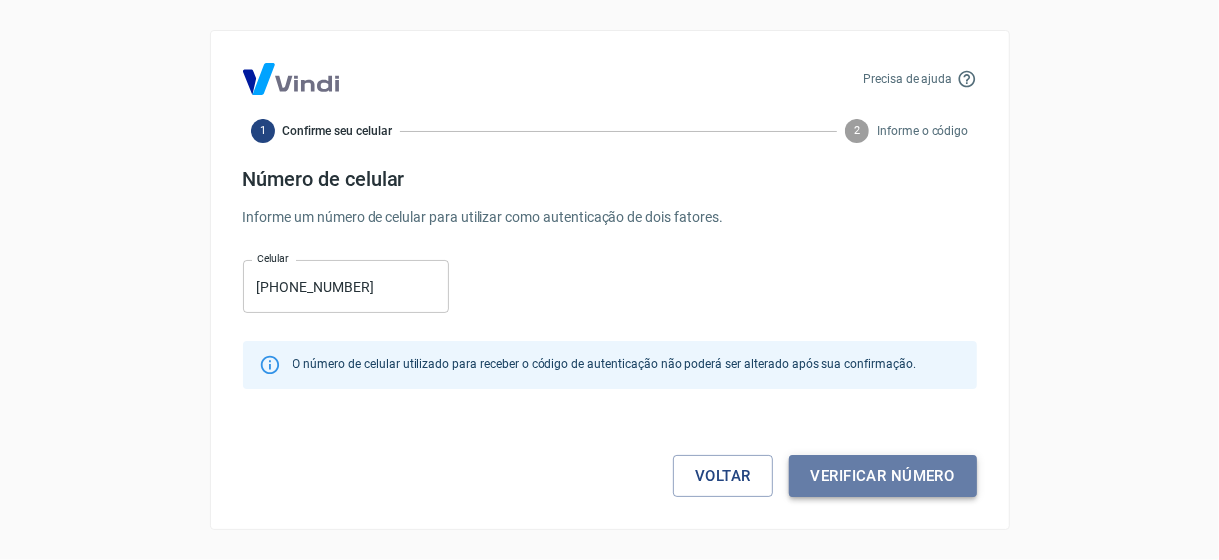 click on "Verificar número" at bounding box center [883, 476] 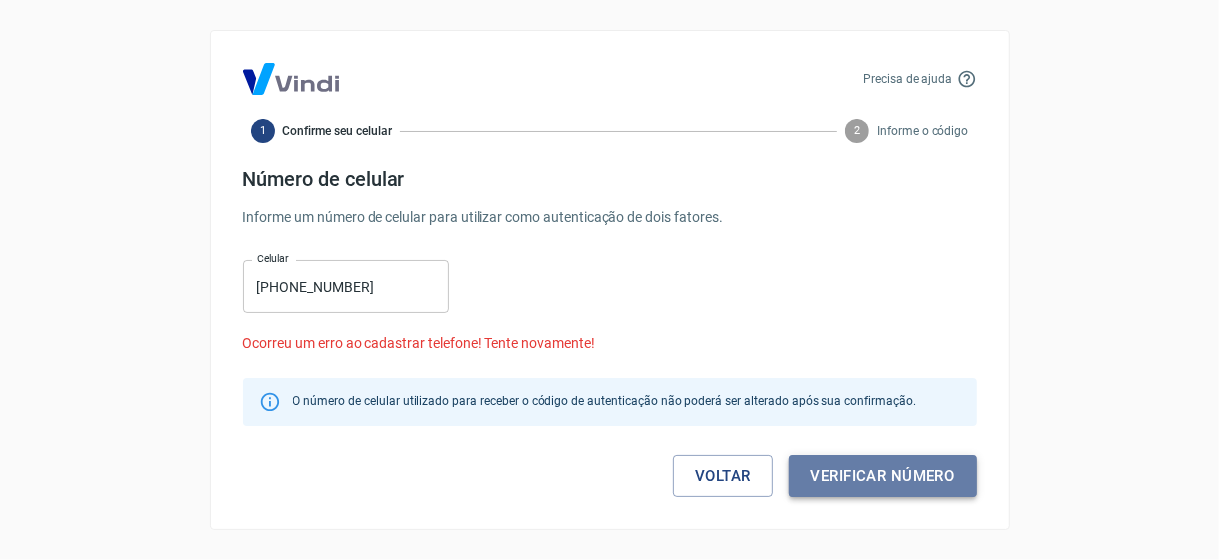 click on "Verificar número" at bounding box center (883, 476) 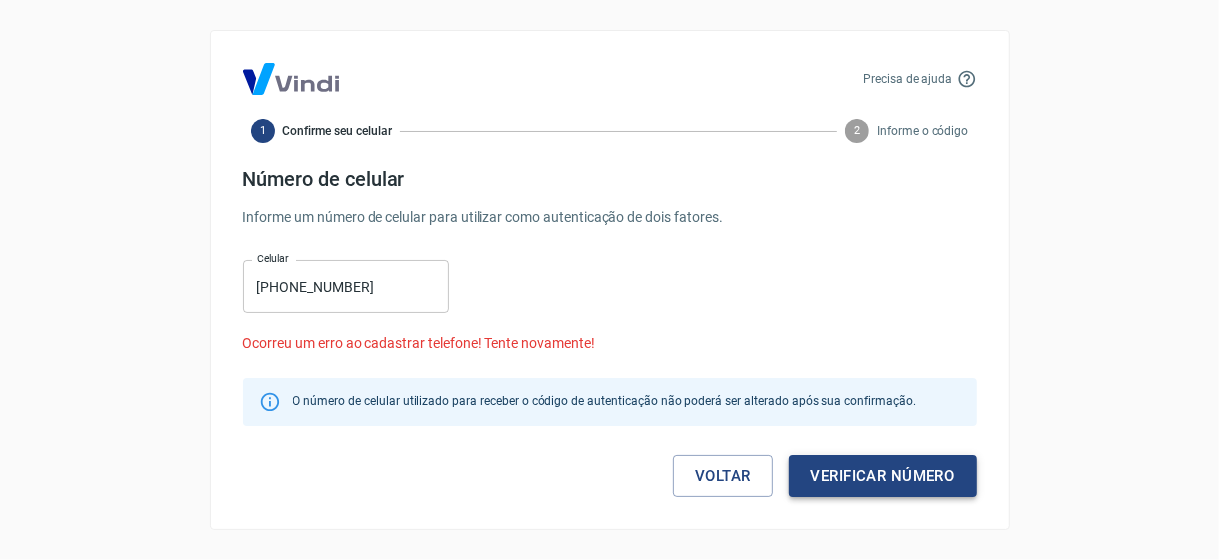 click on "Verificar número" at bounding box center (883, 476) 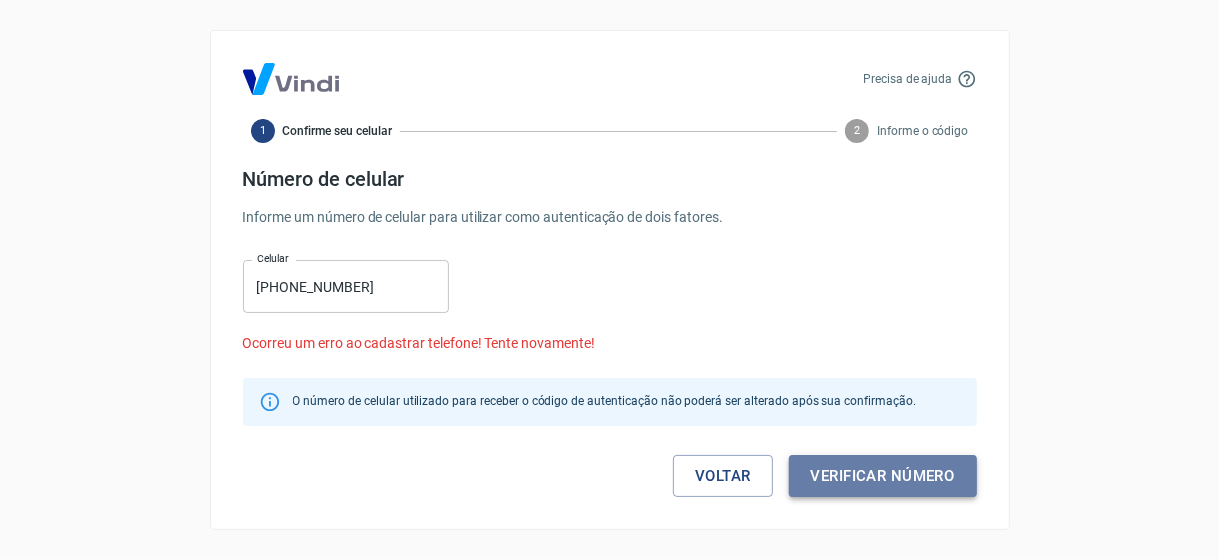 click on "Verificar número" at bounding box center (883, 476) 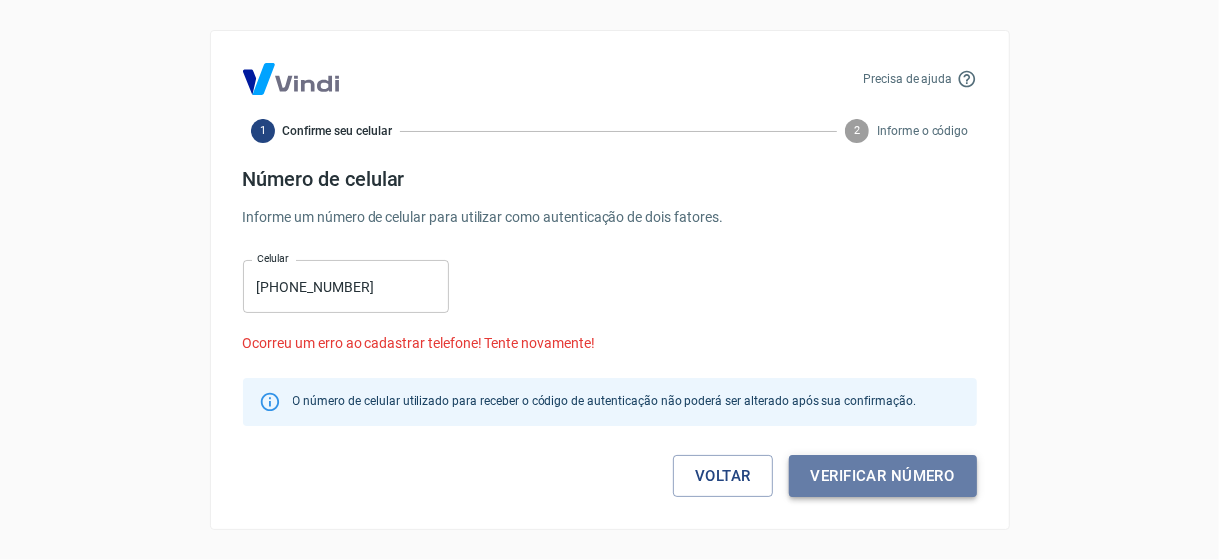 click on "Verificar número" at bounding box center [883, 476] 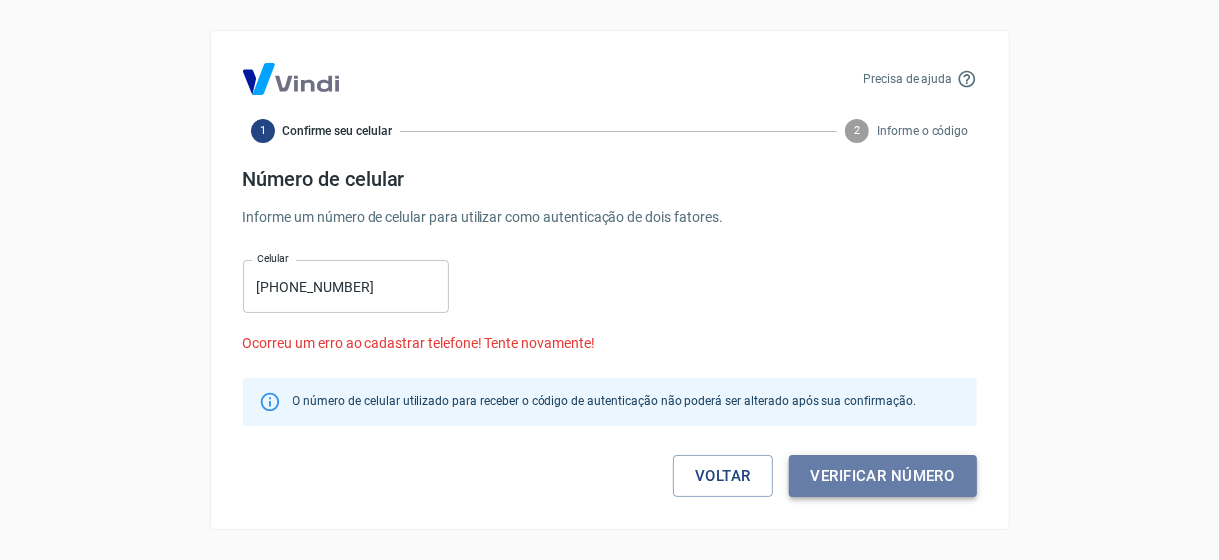 click on "Verificar número" at bounding box center [883, 476] 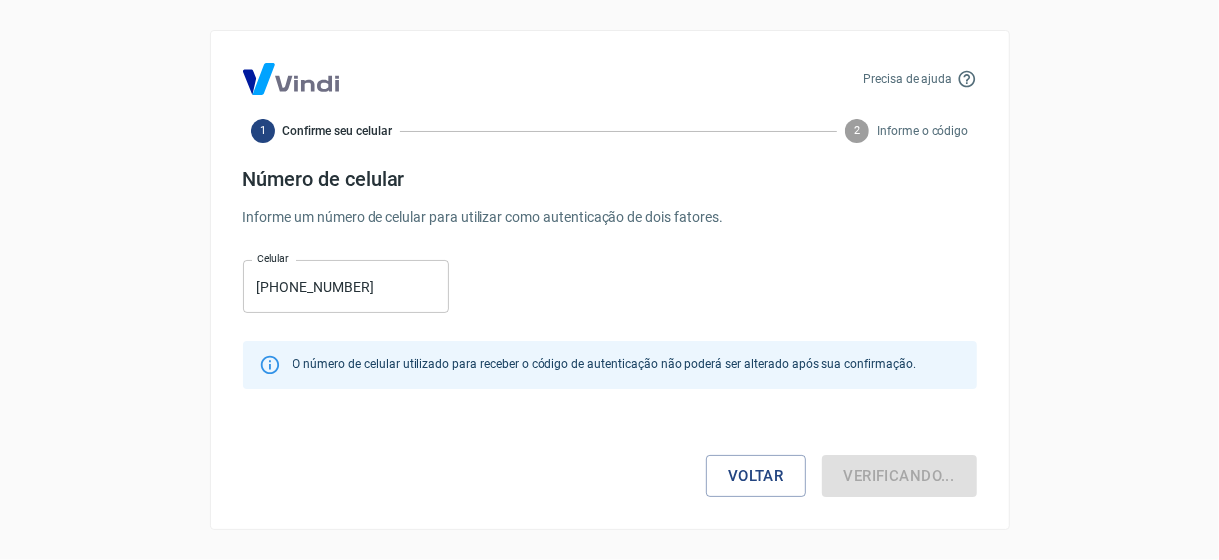 click on "Verificando..." at bounding box center [899, 476] 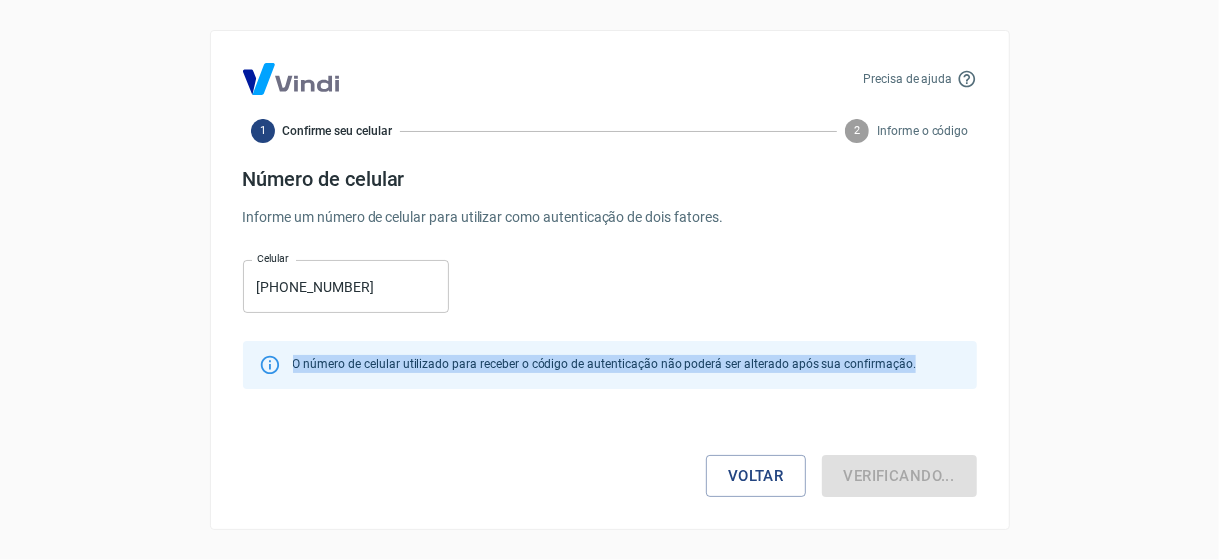click on "Voltar Verificando..." at bounding box center [610, 455] 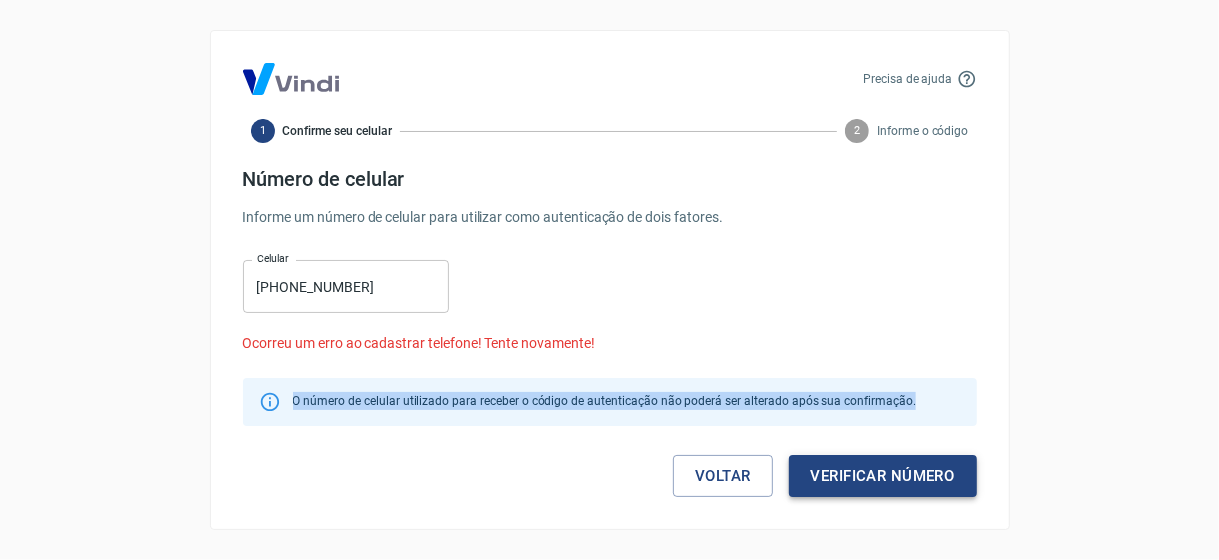 click on "Verificar número" at bounding box center (883, 476) 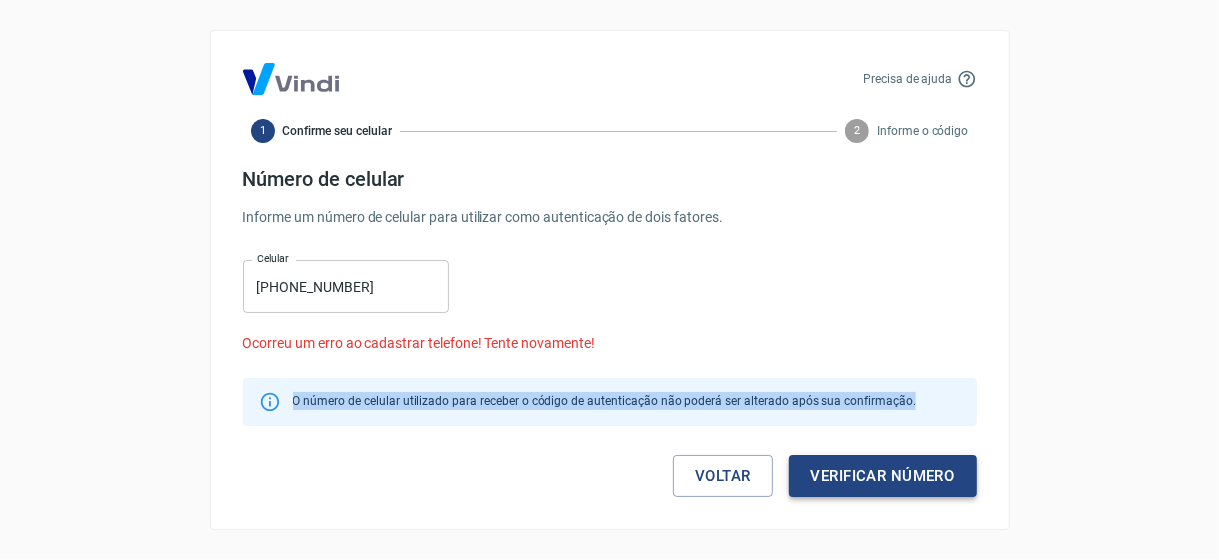 click on "Verificar número" at bounding box center [883, 476] 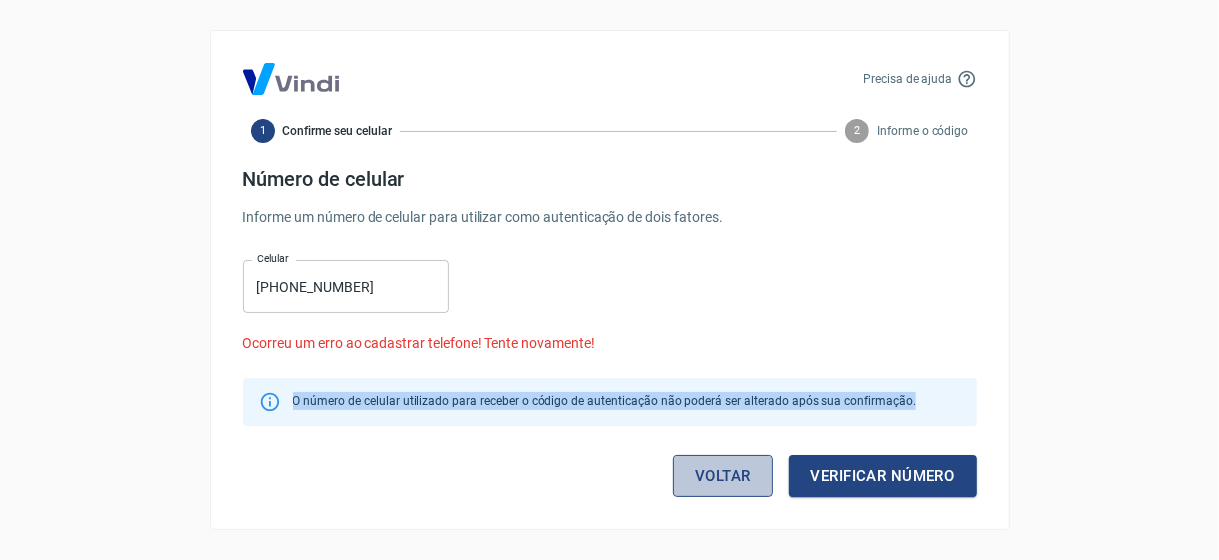 click on "Voltar" at bounding box center (723, 476) 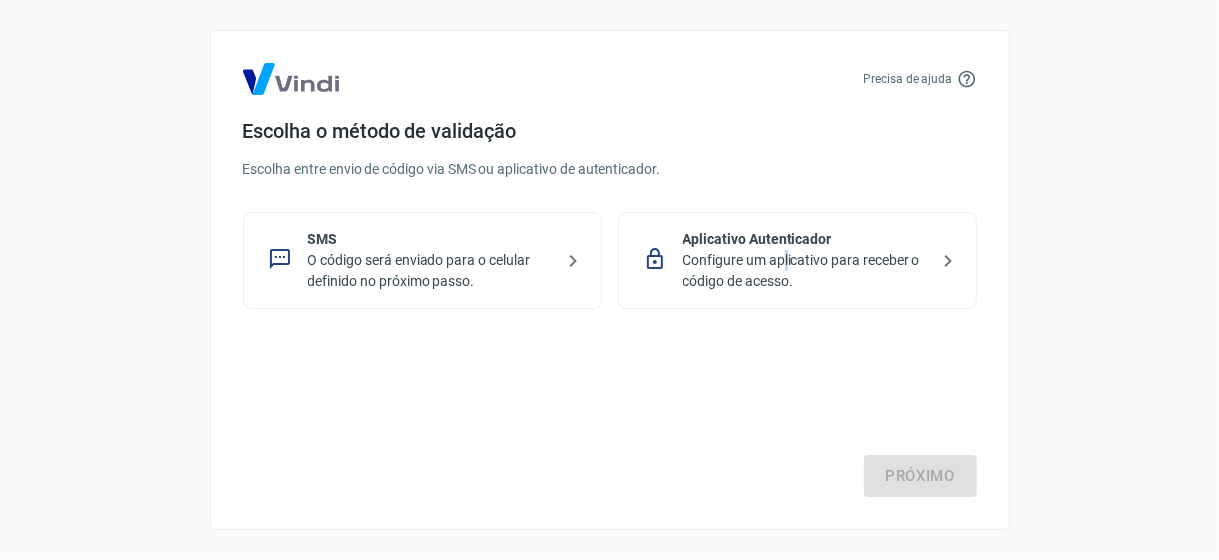 click on "Configure um aplicativo para receber o código de acesso." at bounding box center (805, 271) 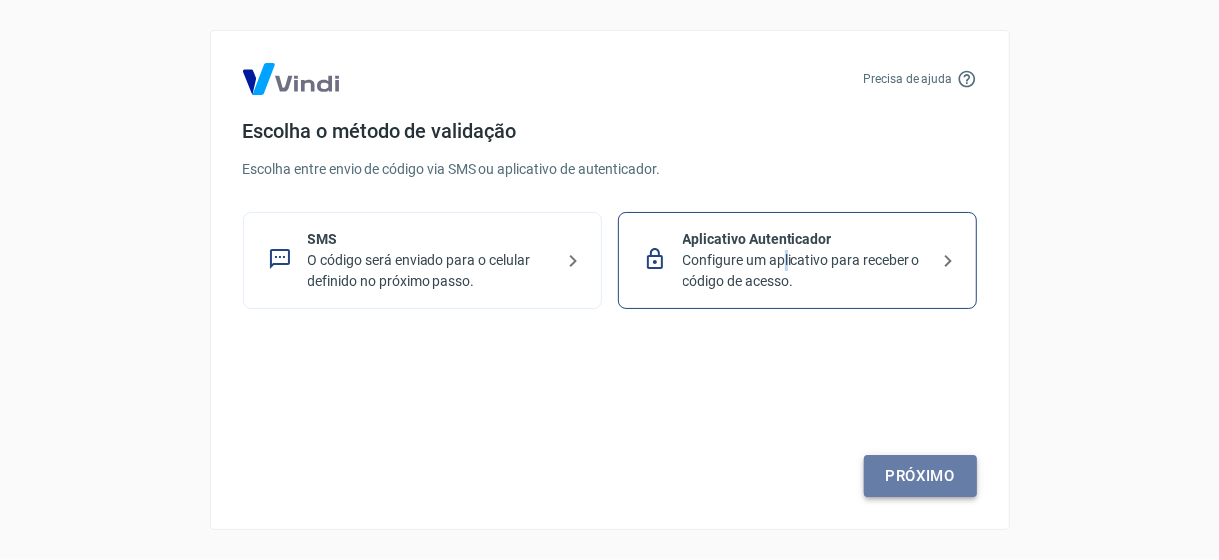 click on "Próximo" at bounding box center [920, 476] 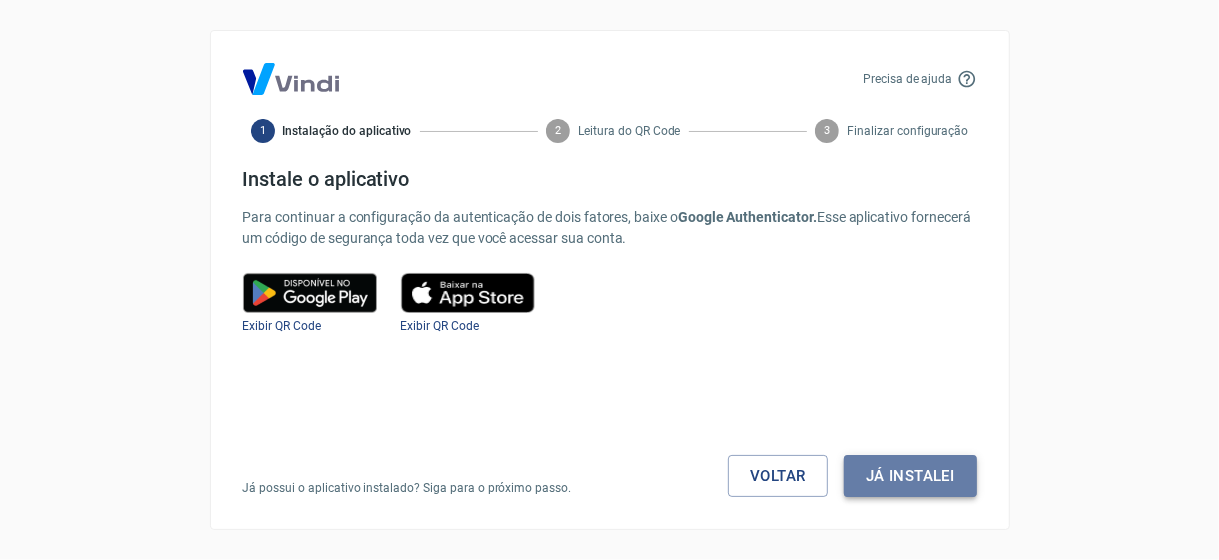 click on "Já instalei" at bounding box center (910, 476) 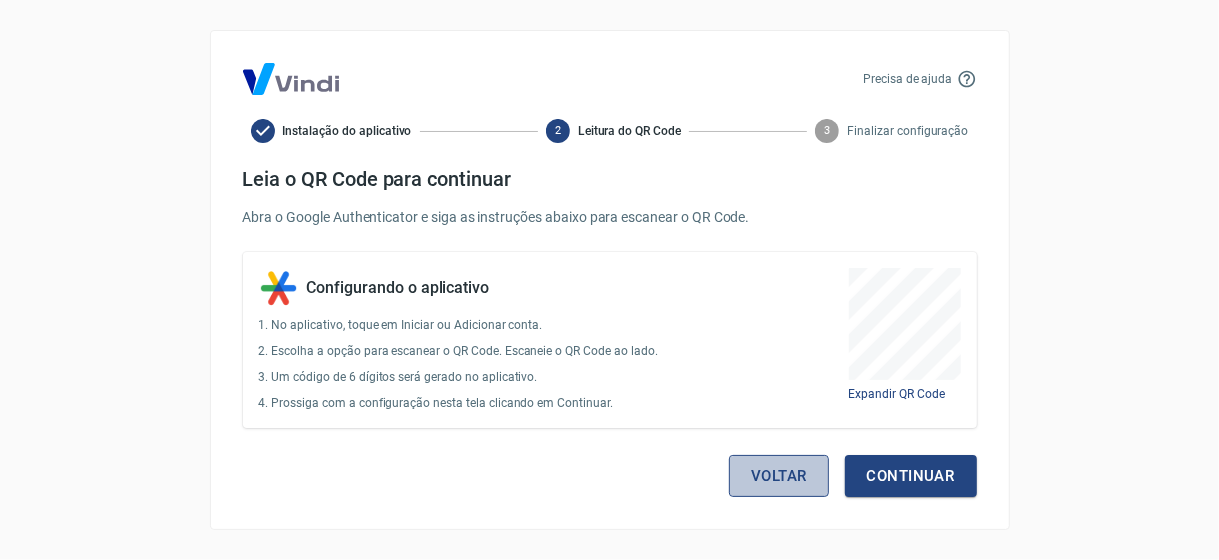 click on "Voltar" at bounding box center [779, 476] 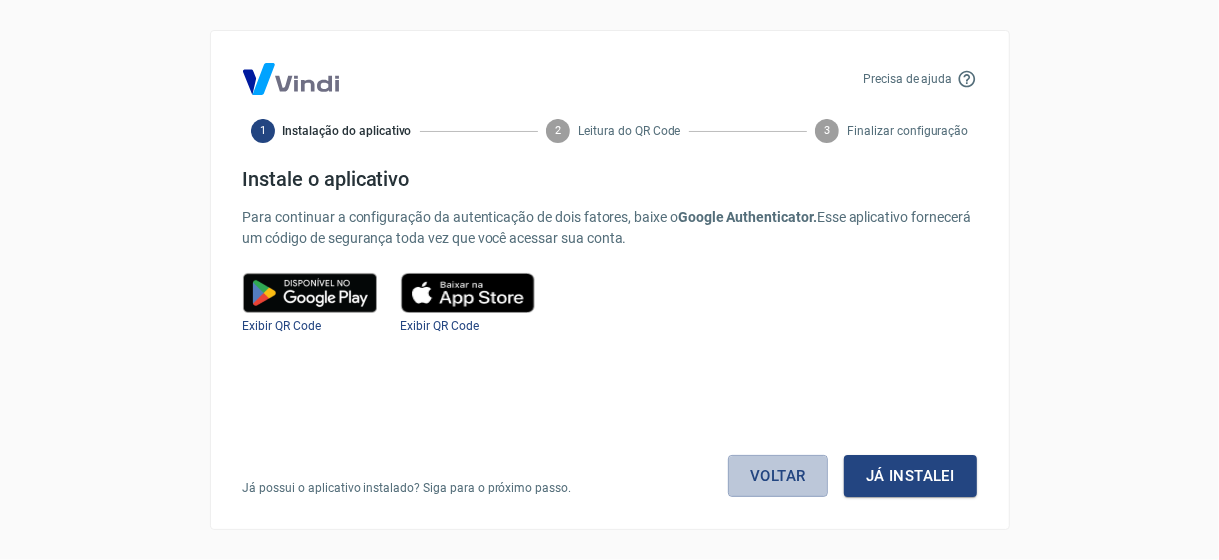 click on "Voltar" at bounding box center [778, 476] 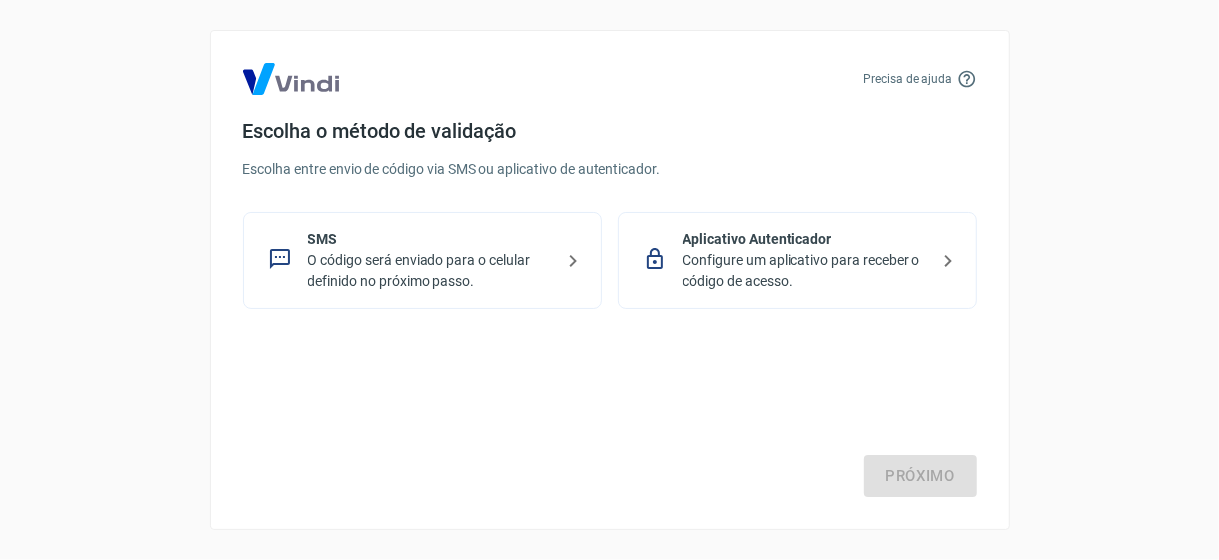 click on "SMS" at bounding box center [430, 239] 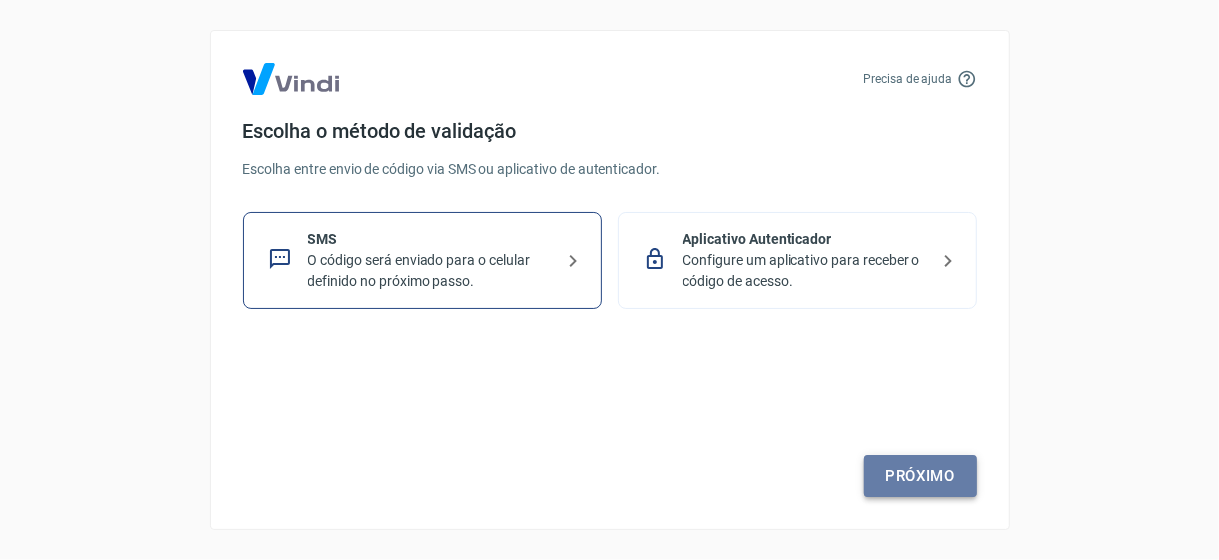 click on "Próximo" at bounding box center (920, 476) 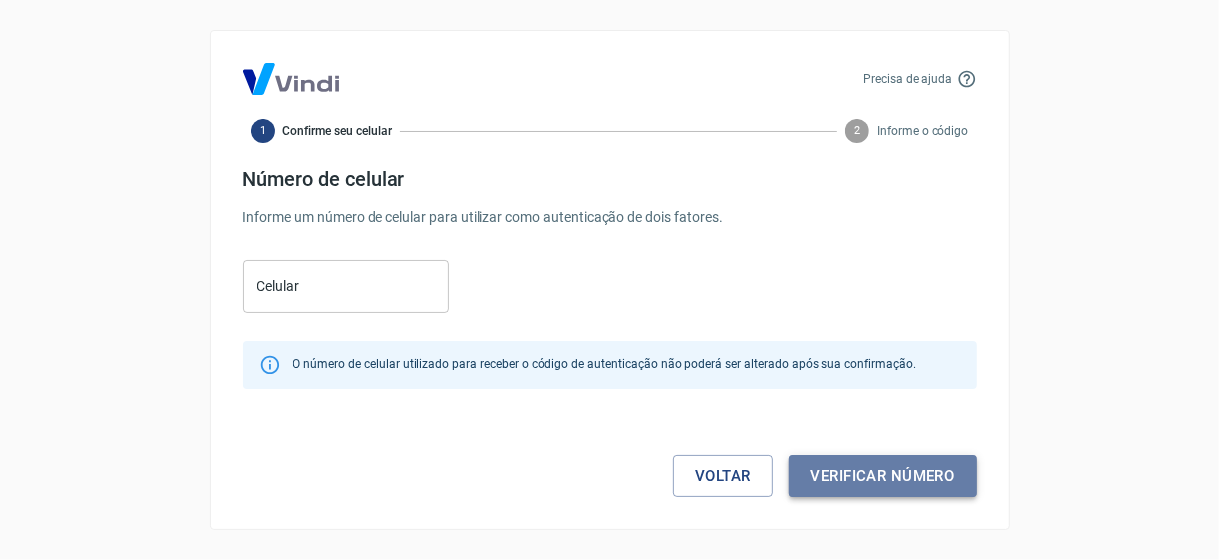 click on "Verificar número" at bounding box center [883, 476] 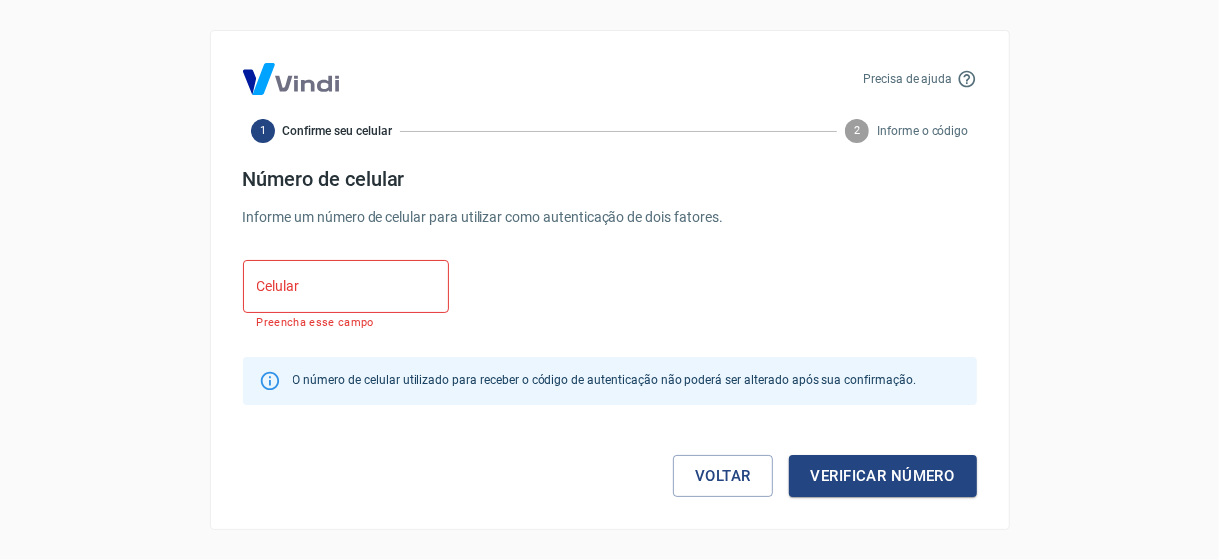 click on "Celular" at bounding box center [346, 286] 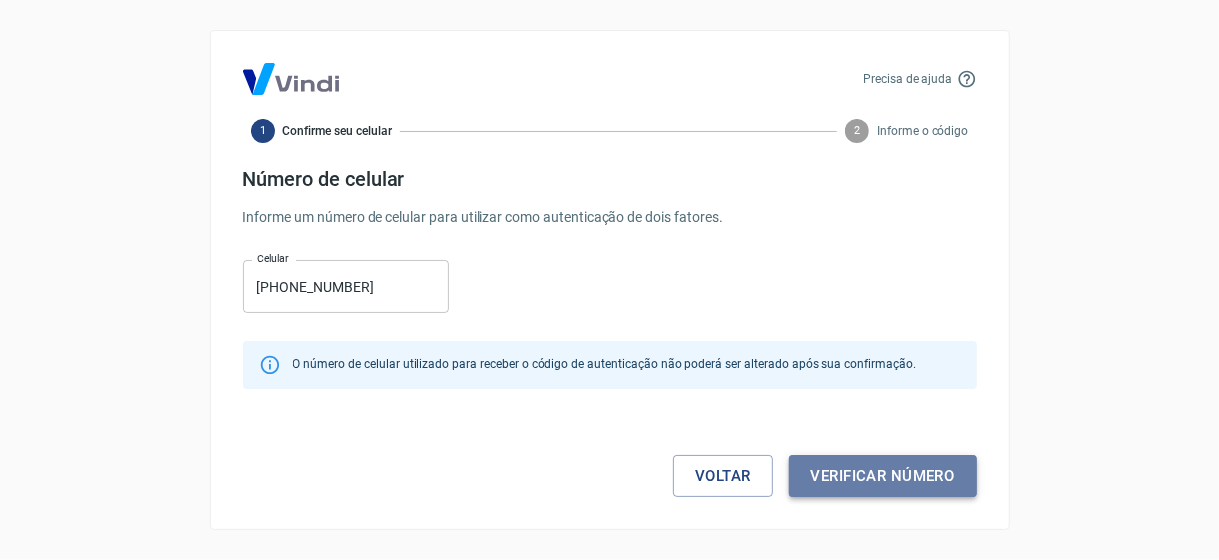 click on "Verificar número" at bounding box center (883, 476) 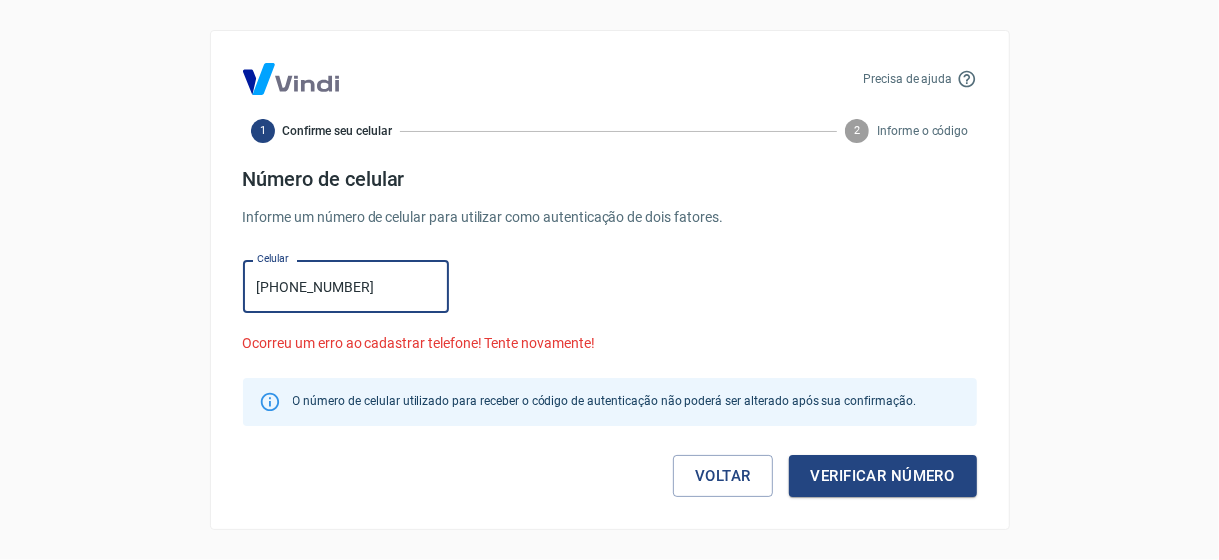 drag, startPoint x: 364, startPoint y: 288, endPoint x: 177, endPoint y: 282, distance: 187.09624 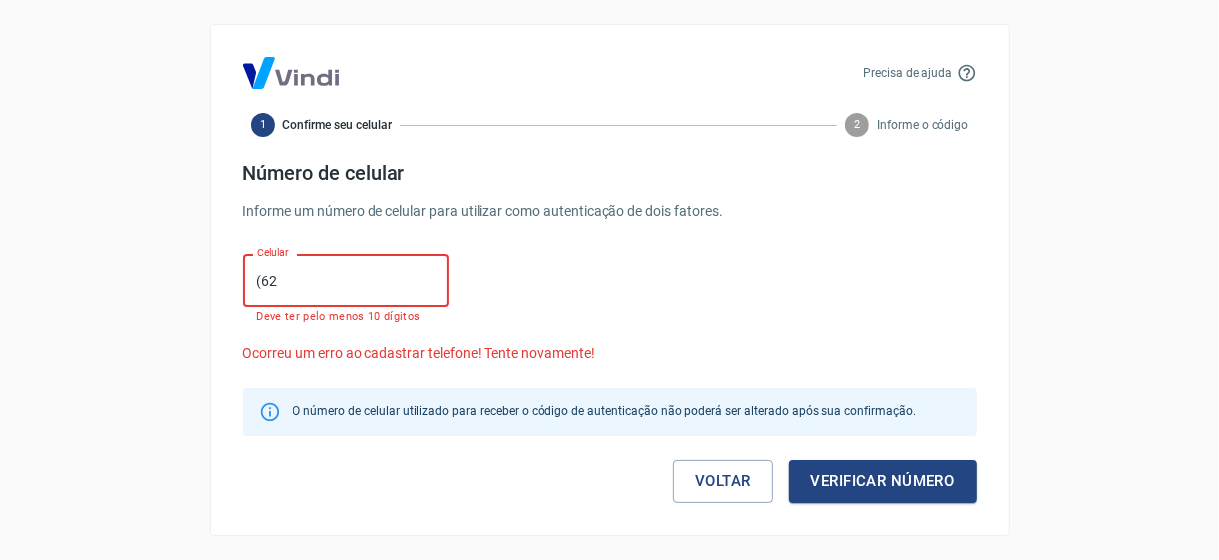 type on "(6" 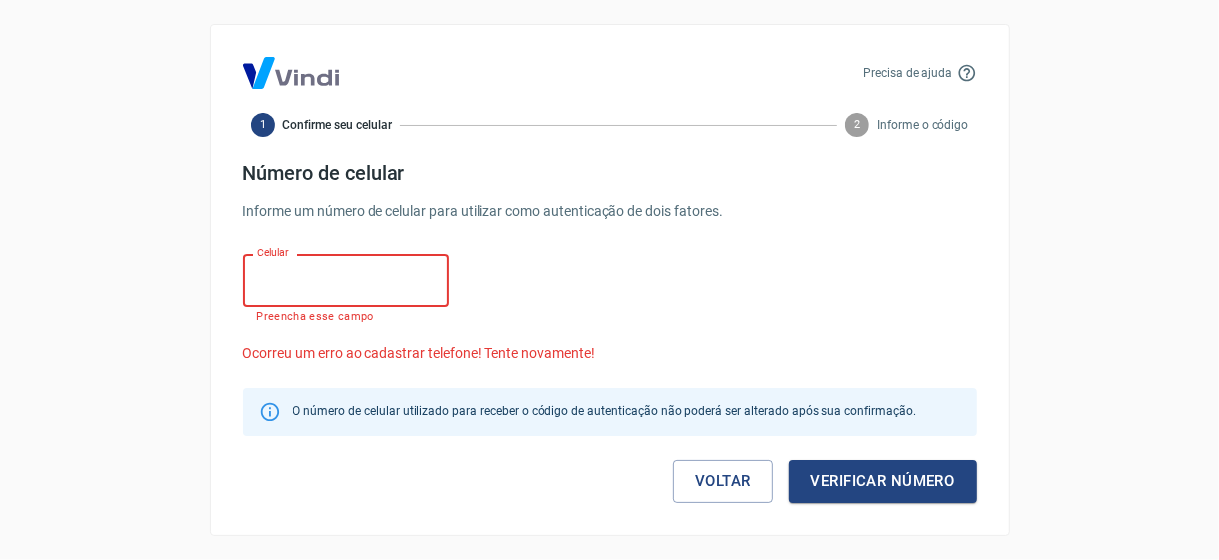 type on "[PHONE_NUMBER]" 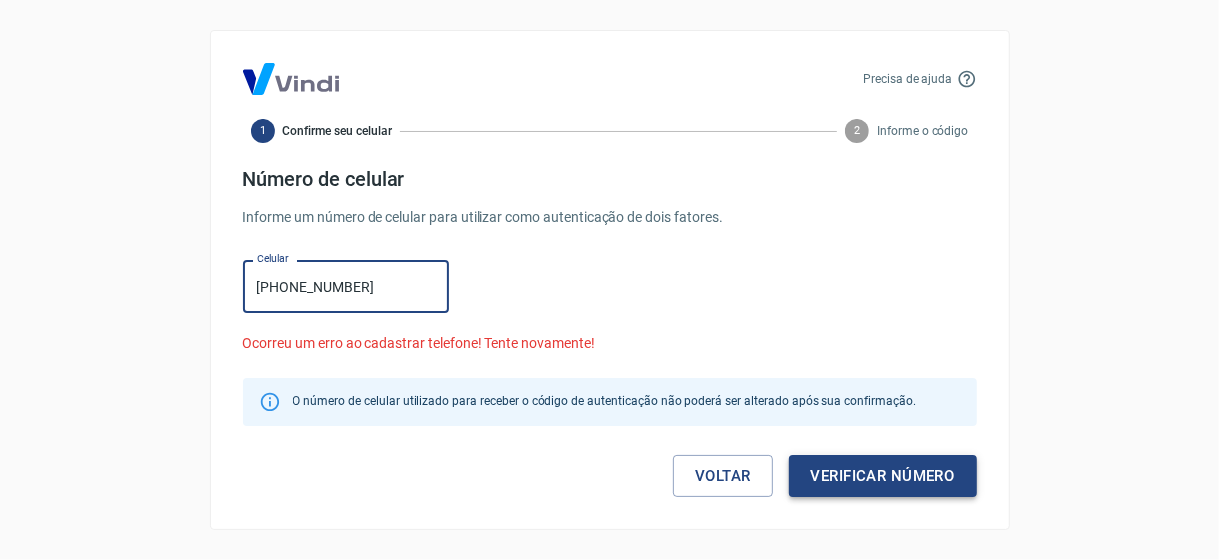 click on "Verificar número" at bounding box center (883, 476) 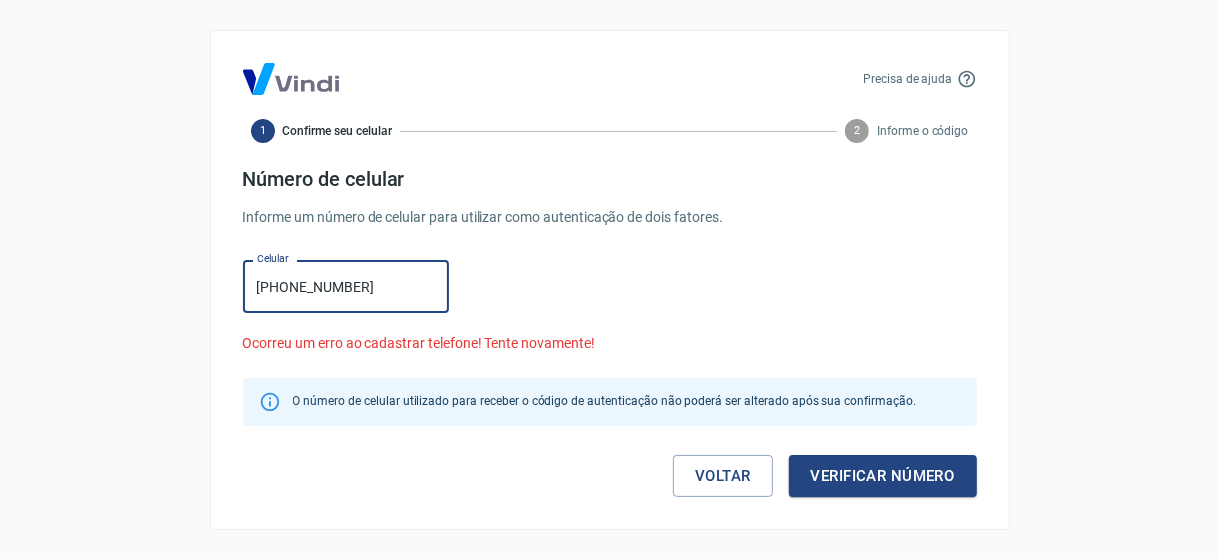drag, startPoint x: 375, startPoint y: 293, endPoint x: 147, endPoint y: 314, distance: 228.96506 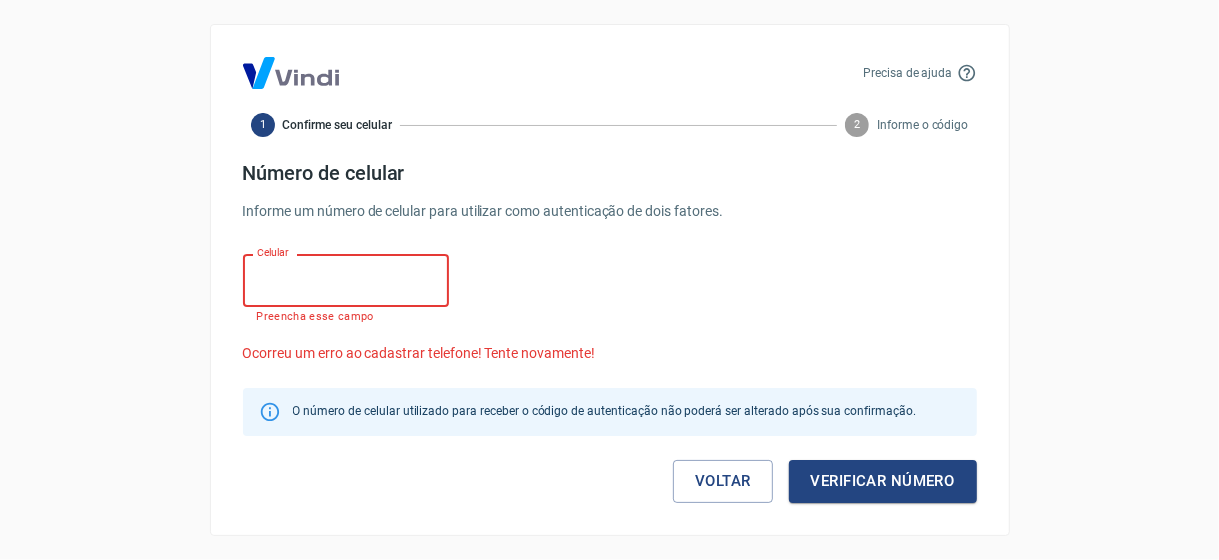 click on "Celular" at bounding box center (346, 280) 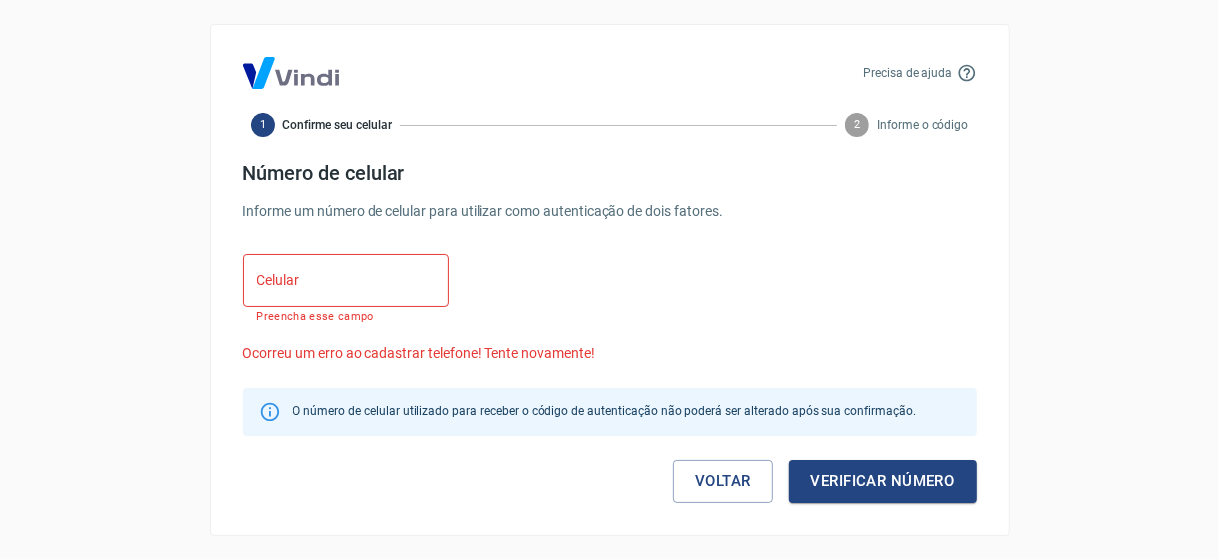 click on "Celular" at bounding box center [346, 280] 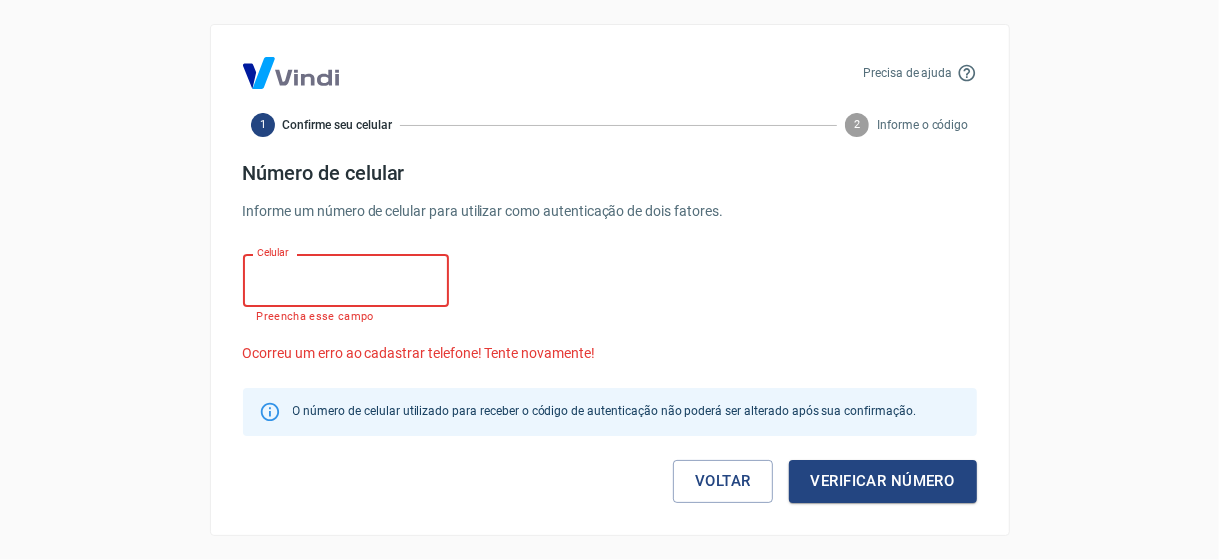 click on "Celular" at bounding box center (346, 280) 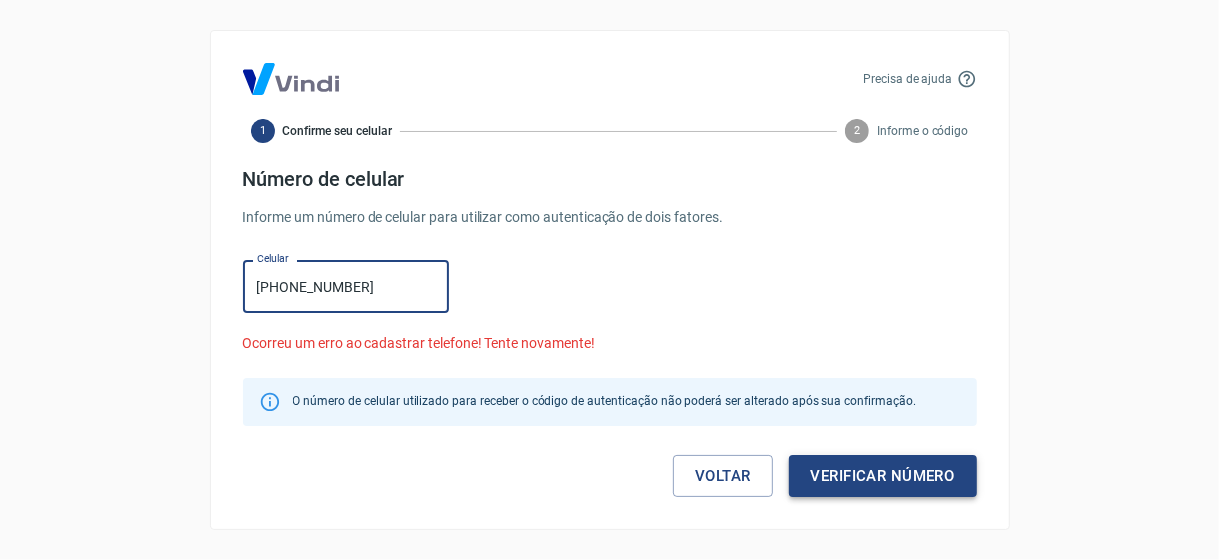 click on "Verificar número" at bounding box center (883, 476) 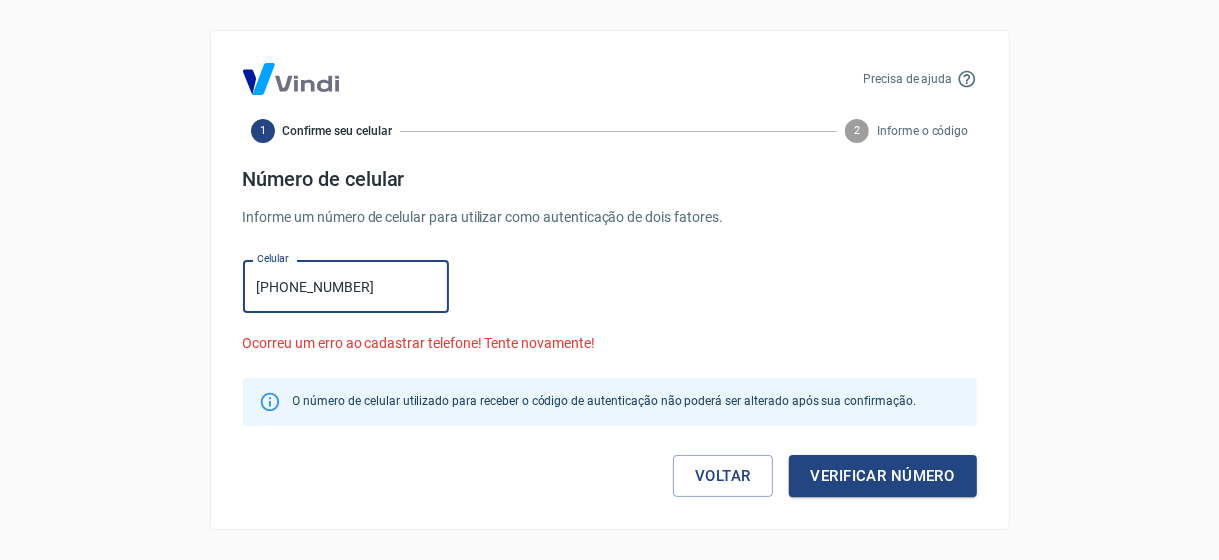 click on "[PHONE_NUMBER]" at bounding box center (346, 286) 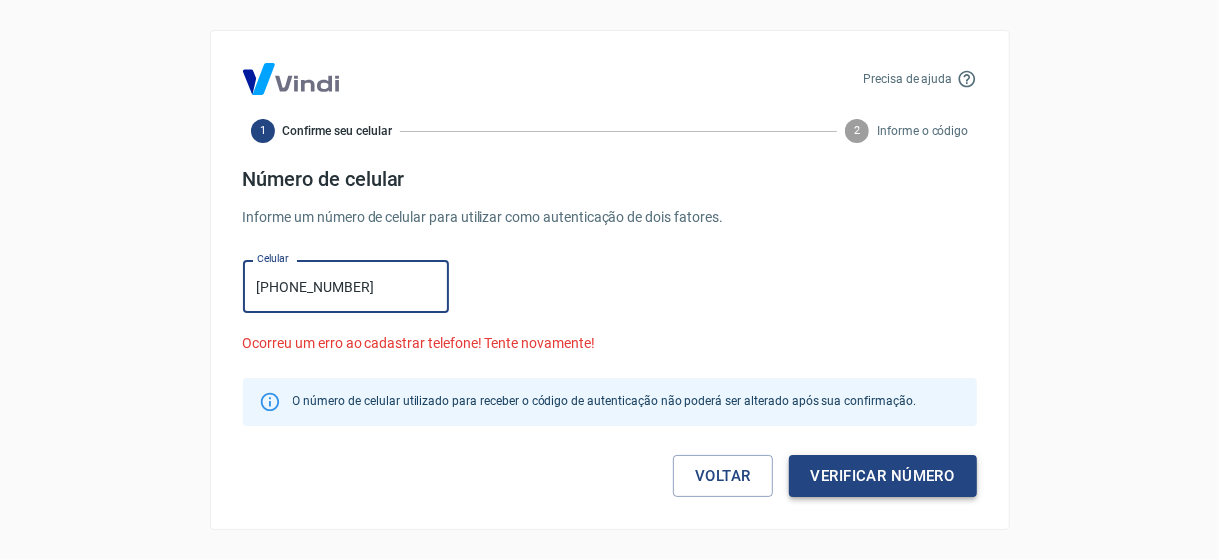click on "Verificar número" at bounding box center [883, 476] 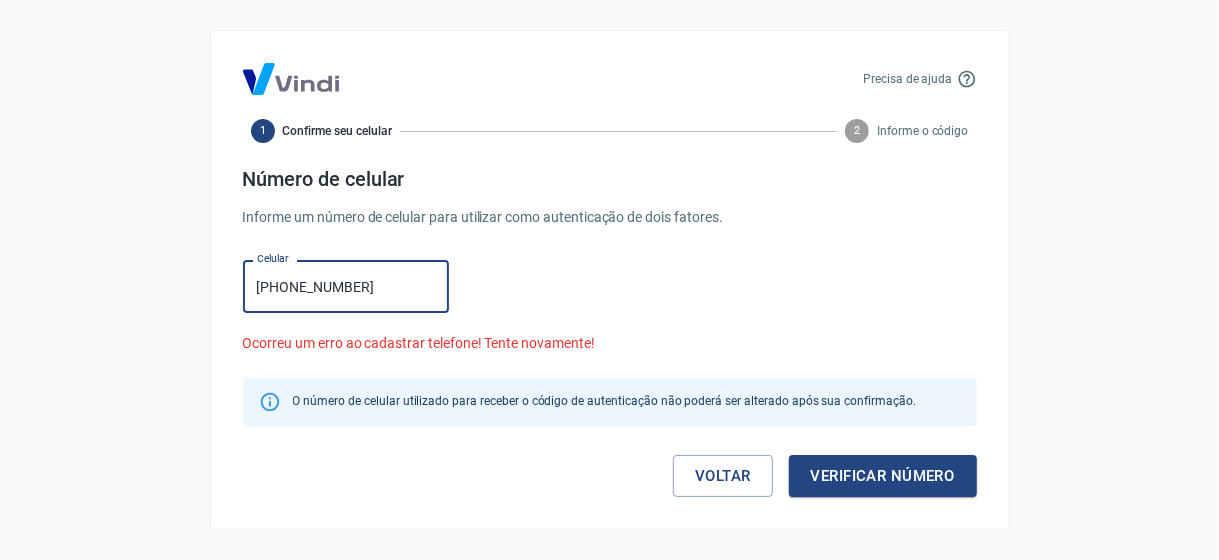click on "[PHONE_NUMBER]" at bounding box center (346, 286) 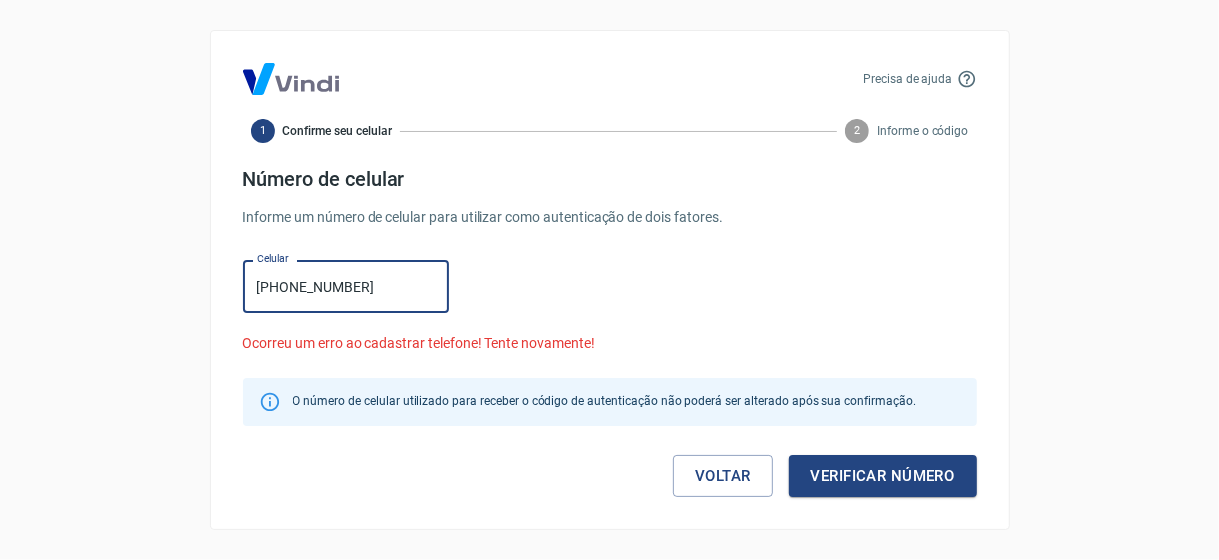 click on "[PHONE_NUMBER]" at bounding box center (346, 286) 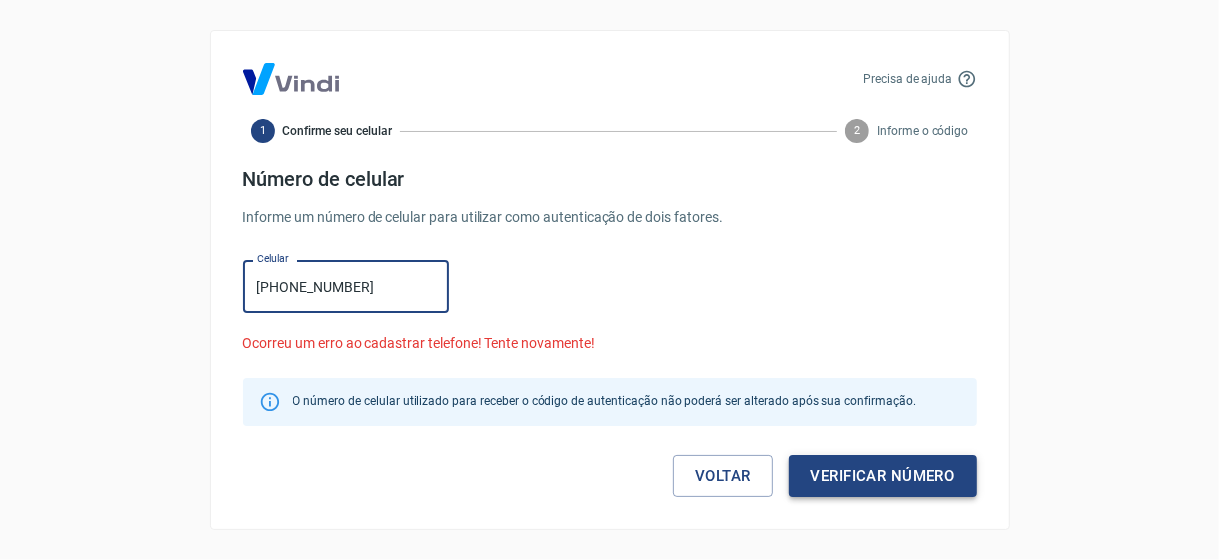 type on "[PHONE_NUMBER]" 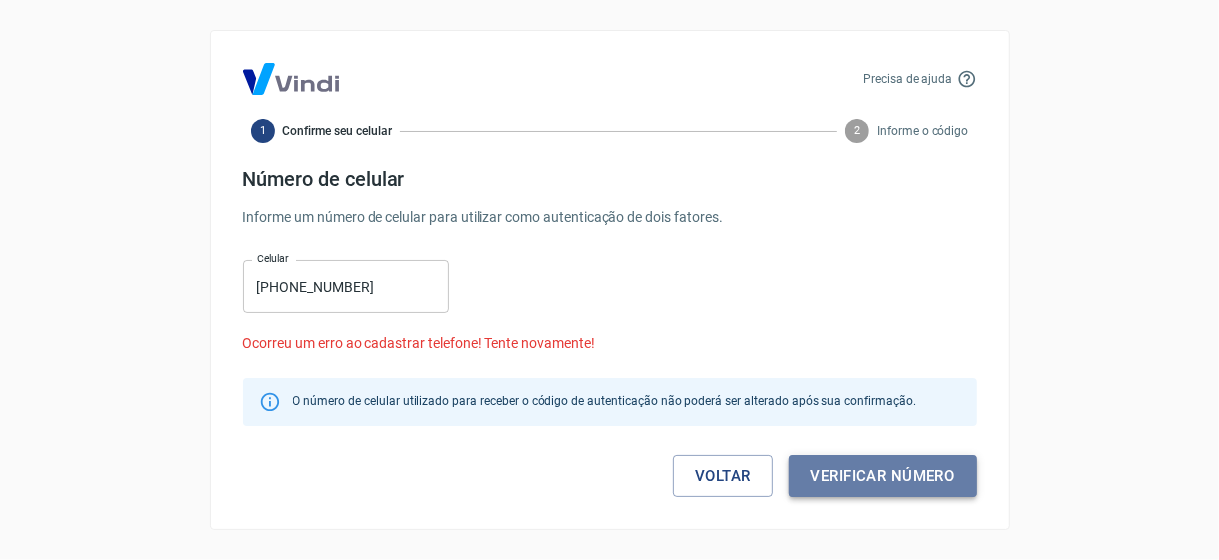 click on "Verificar número" at bounding box center [883, 476] 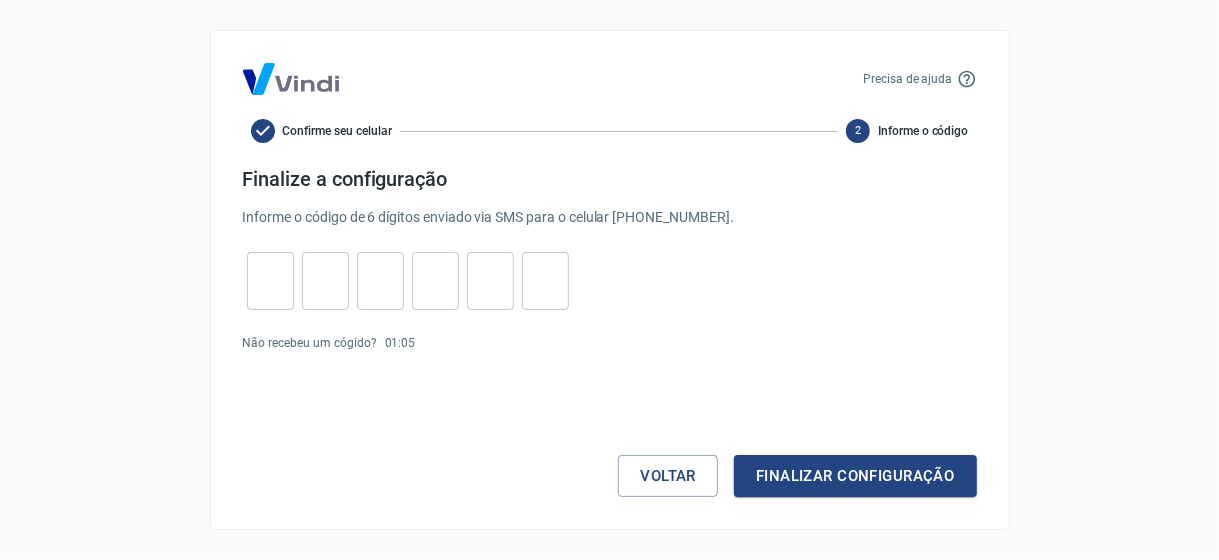 click at bounding box center (270, 281) 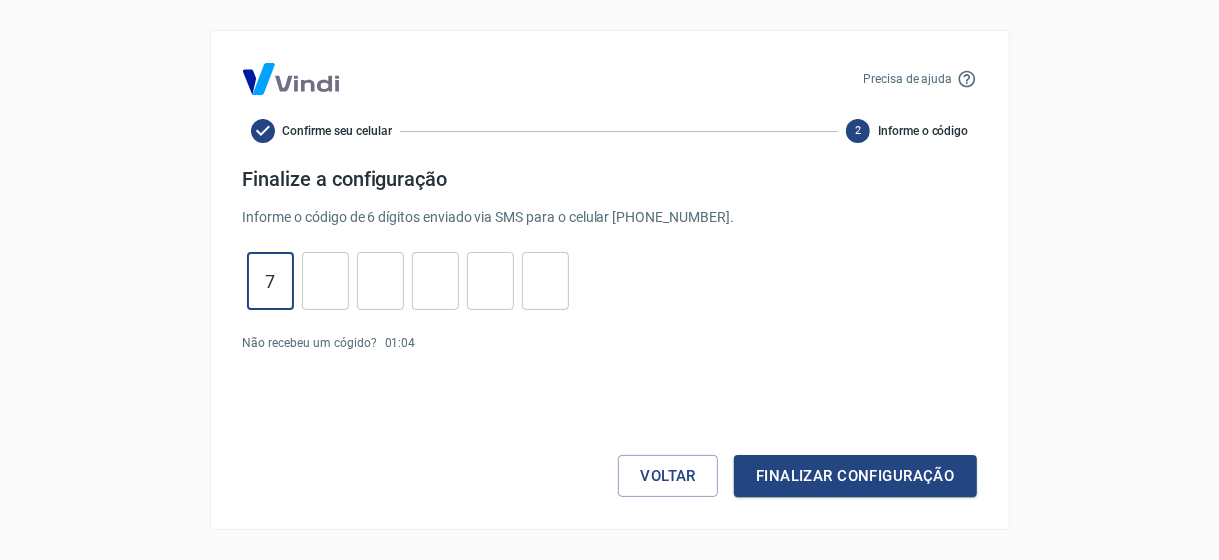 type on "7" 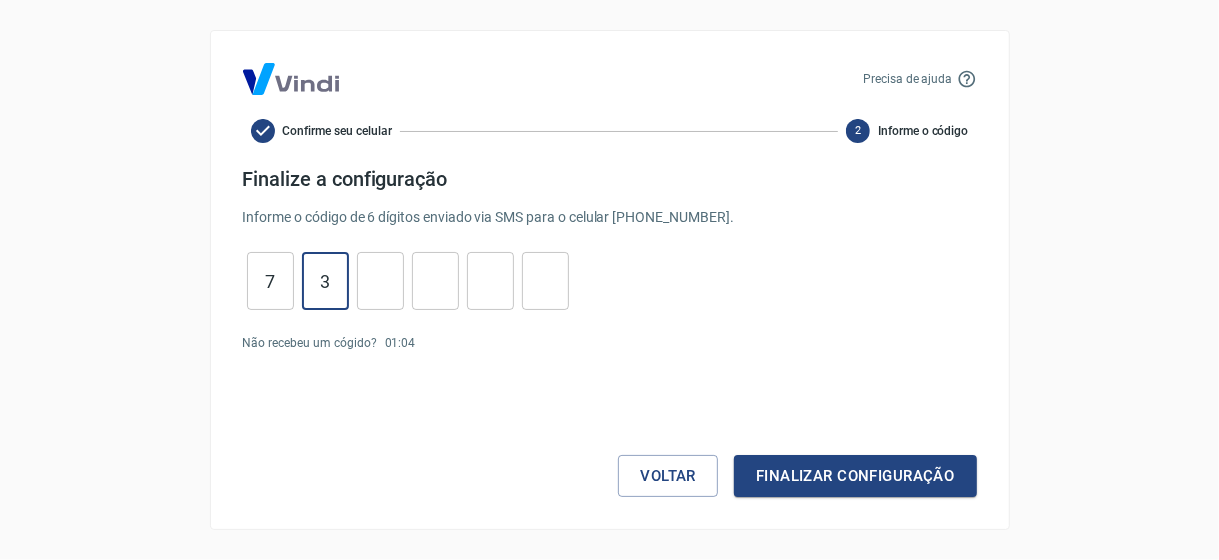 type on "3" 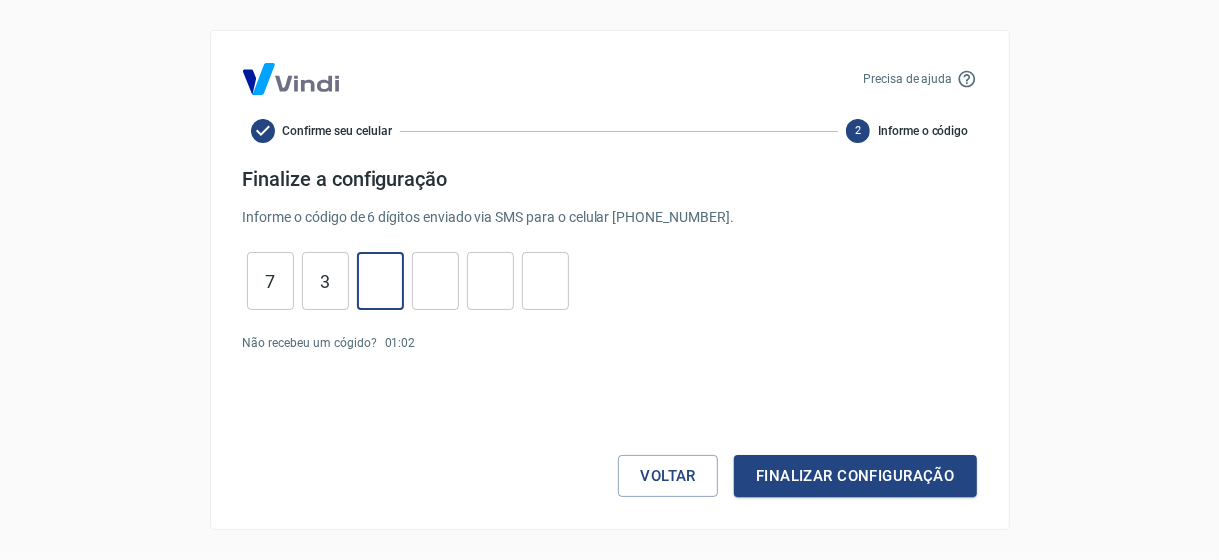 type on "0" 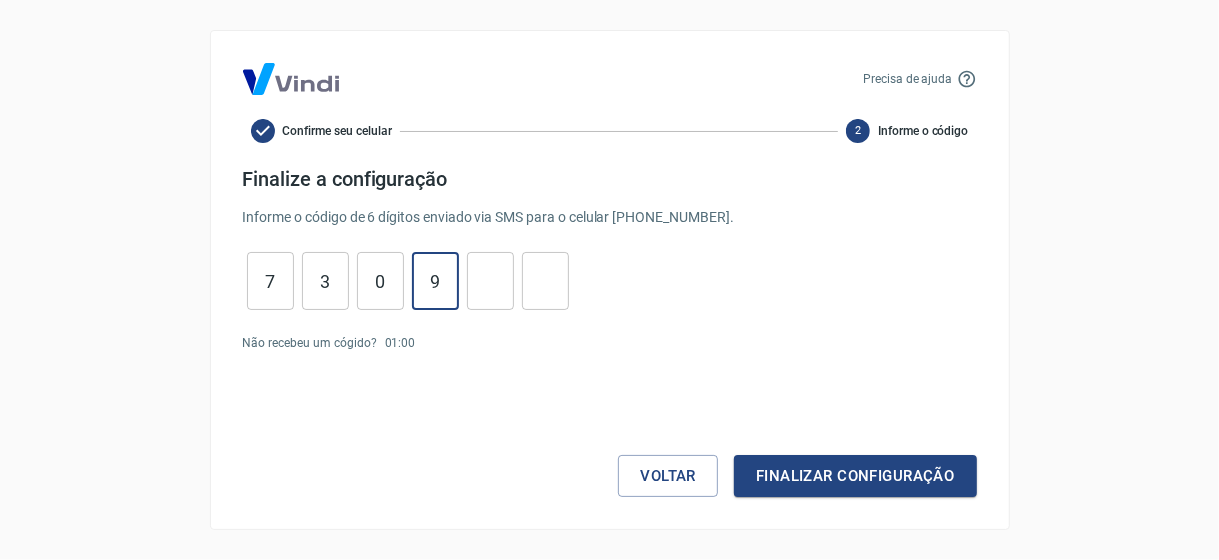 type on "9" 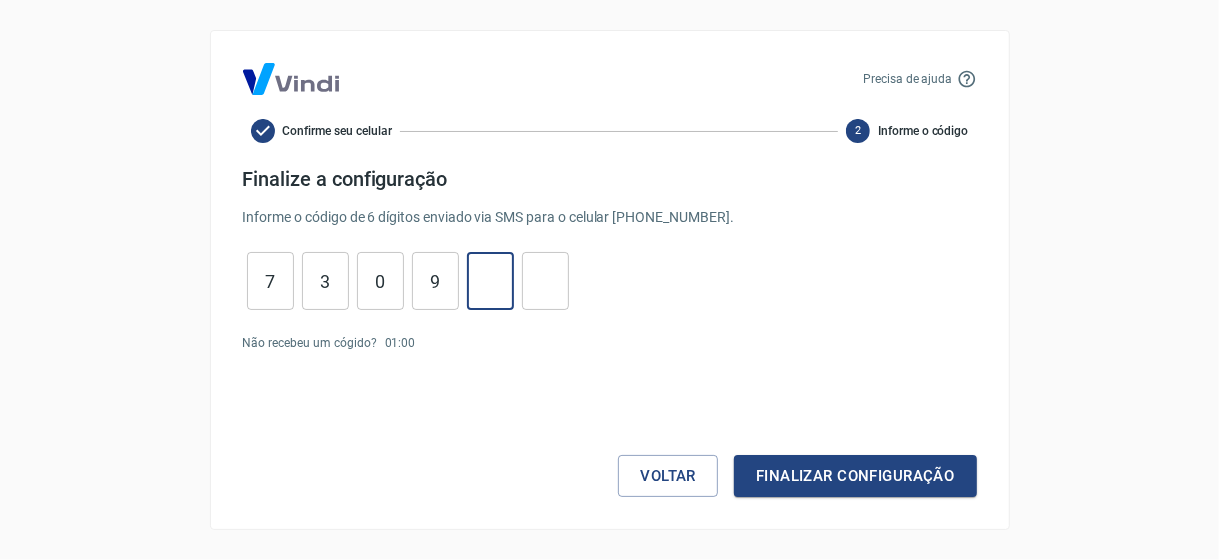 type on "1" 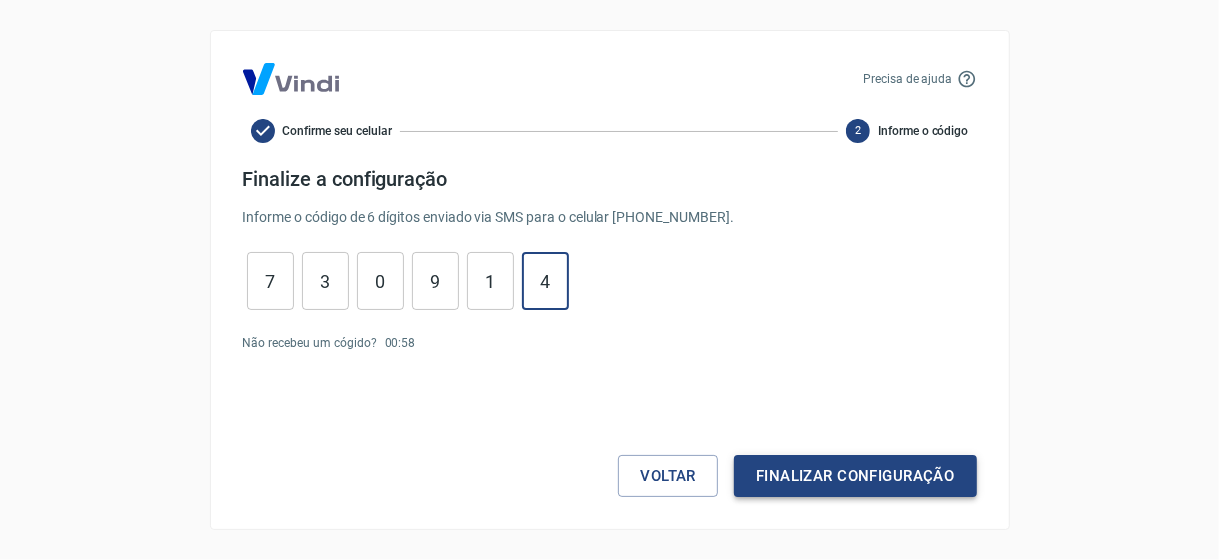 type on "4" 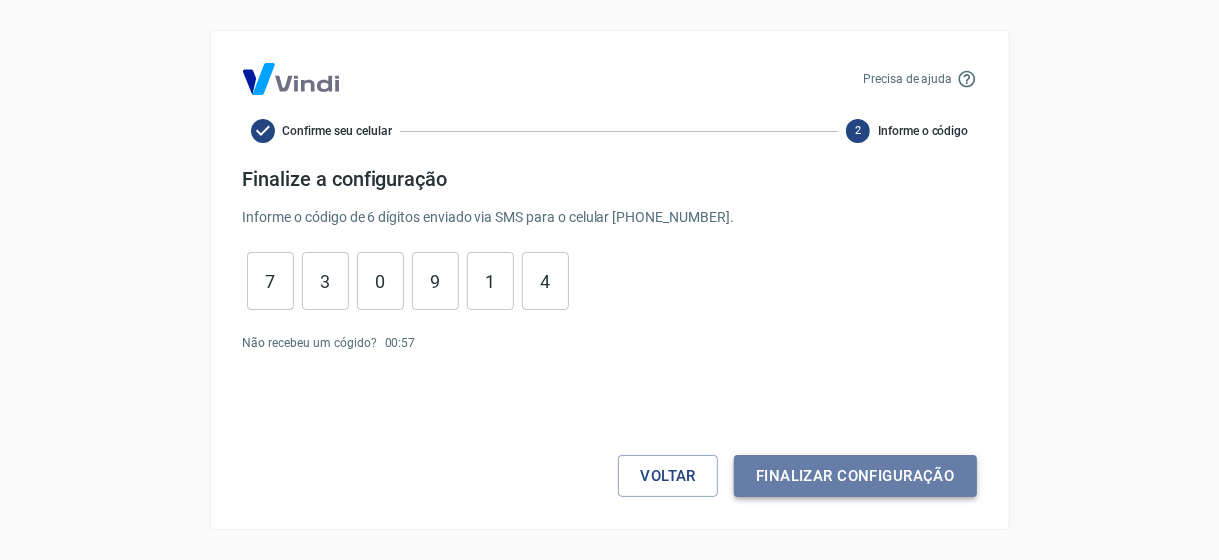 click on "Finalizar configuração" at bounding box center [855, 476] 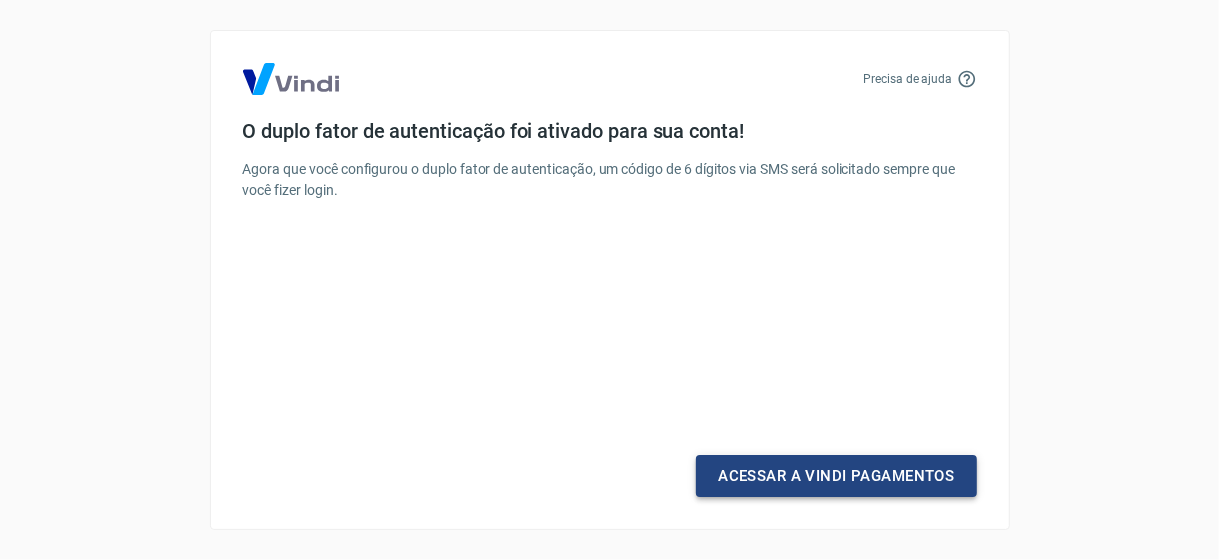 click on "Acessar a Vindi Pagamentos" at bounding box center [836, 476] 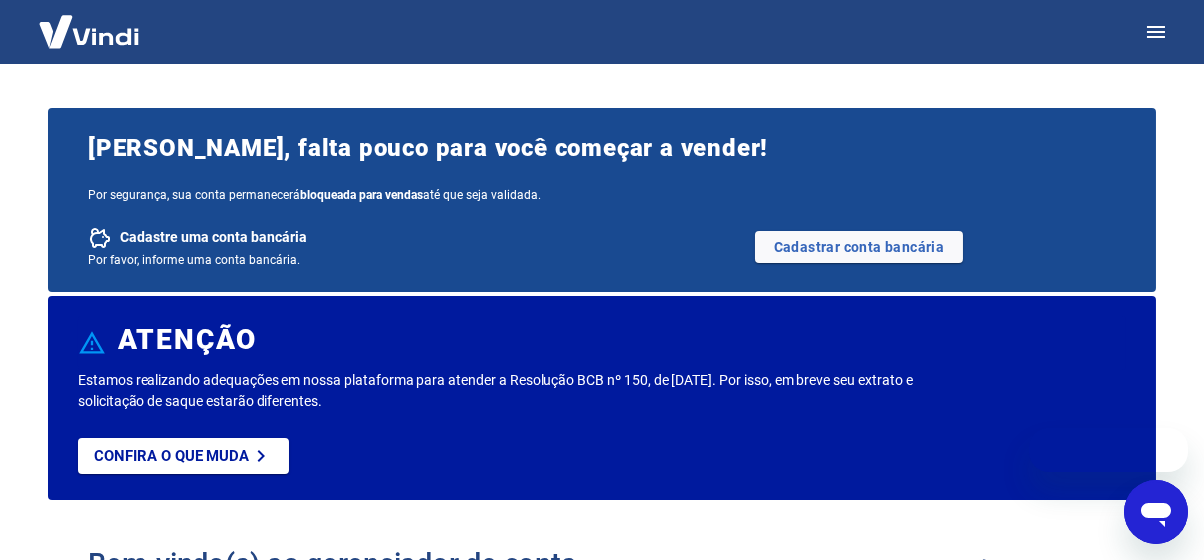 scroll, scrollTop: 0, scrollLeft: 0, axis: both 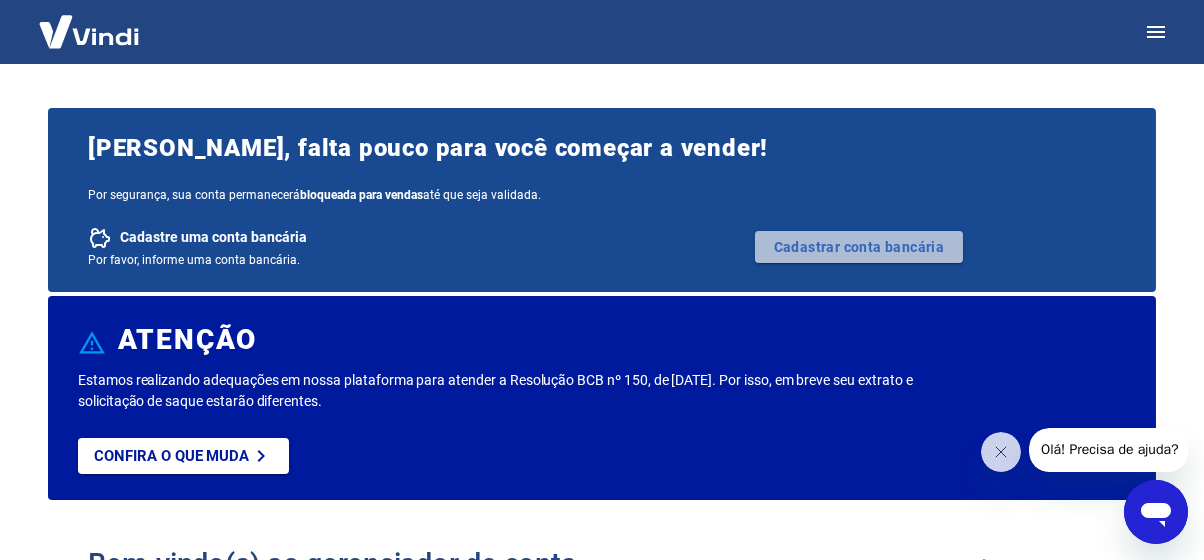click on "Cadastrar conta bancária" at bounding box center (859, 247) 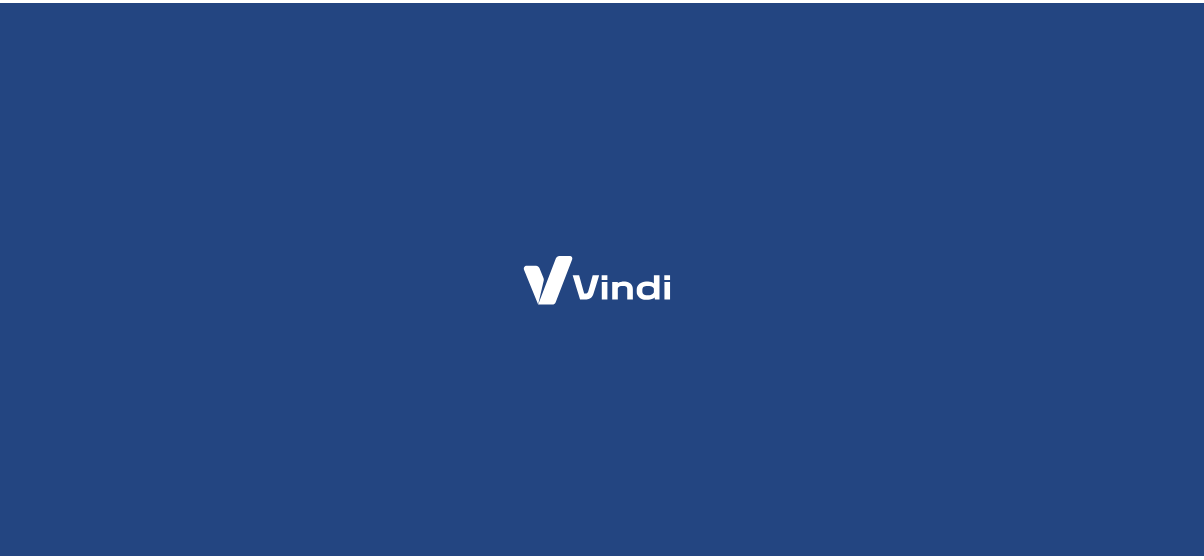 scroll, scrollTop: 0, scrollLeft: 0, axis: both 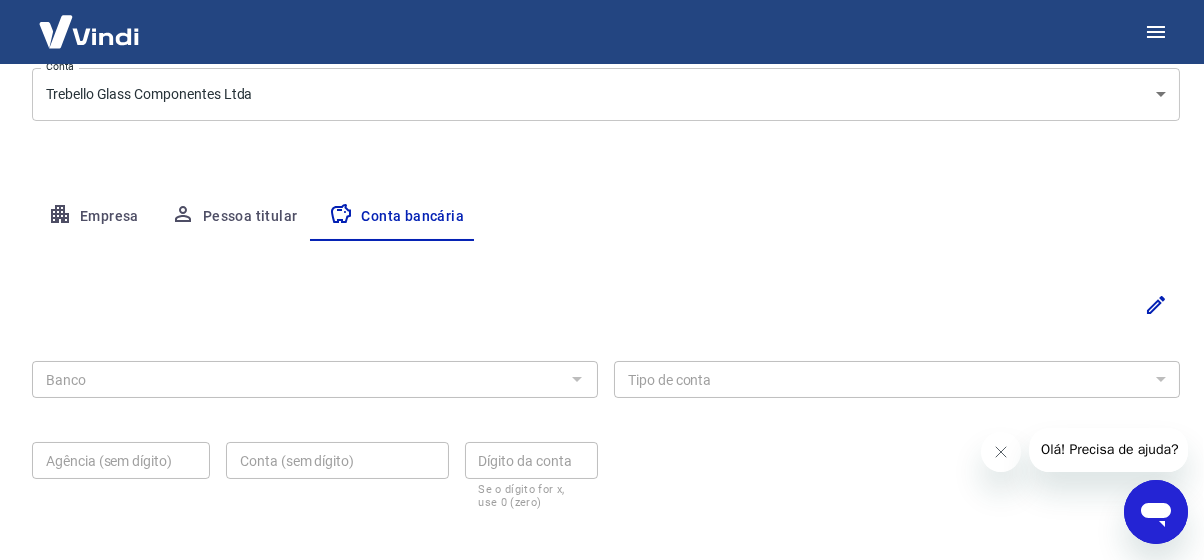 click at bounding box center [576, 379] 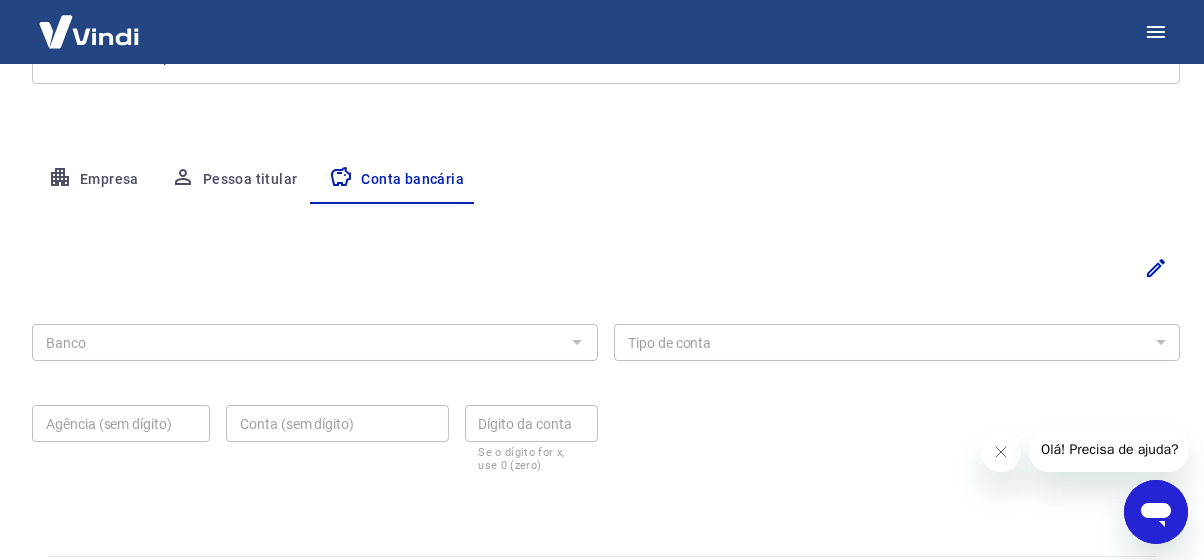 scroll, scrollTop: 359, scrollLeft: 0, axis: vertical 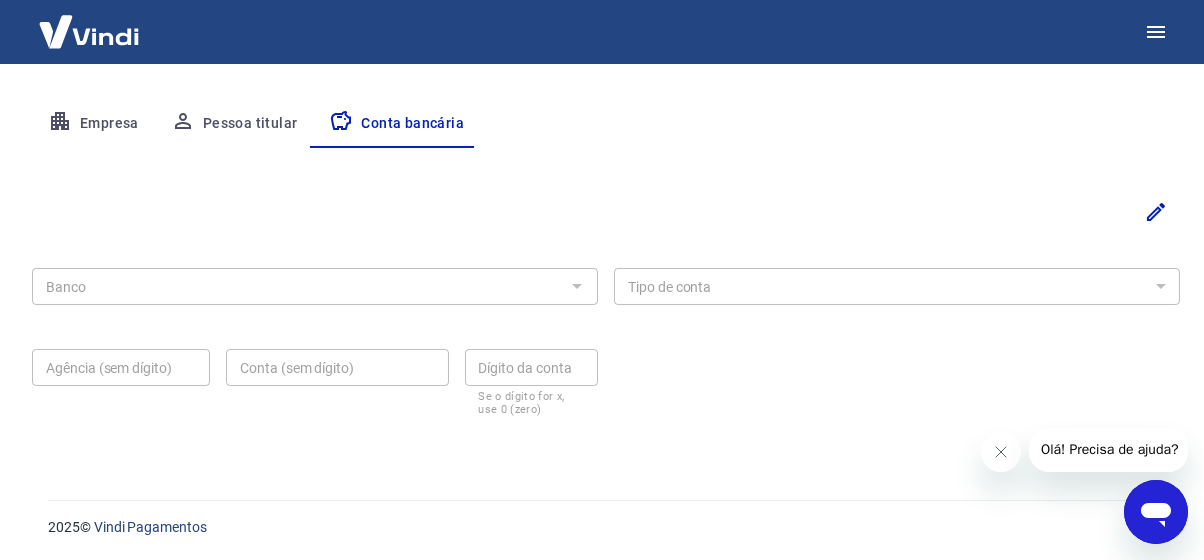 click at bounding box center (576, 286) 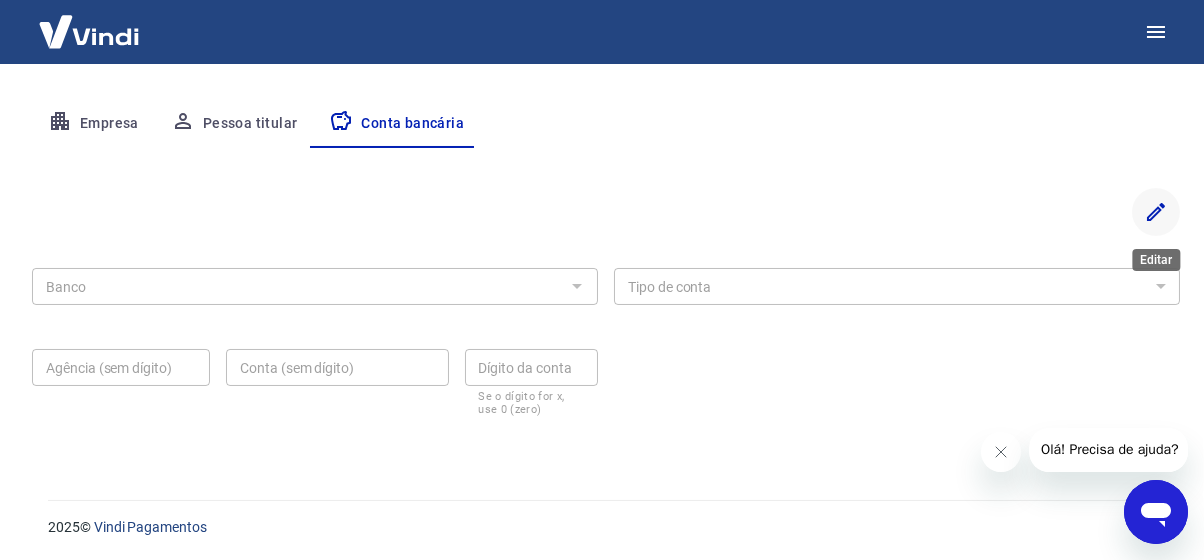 click 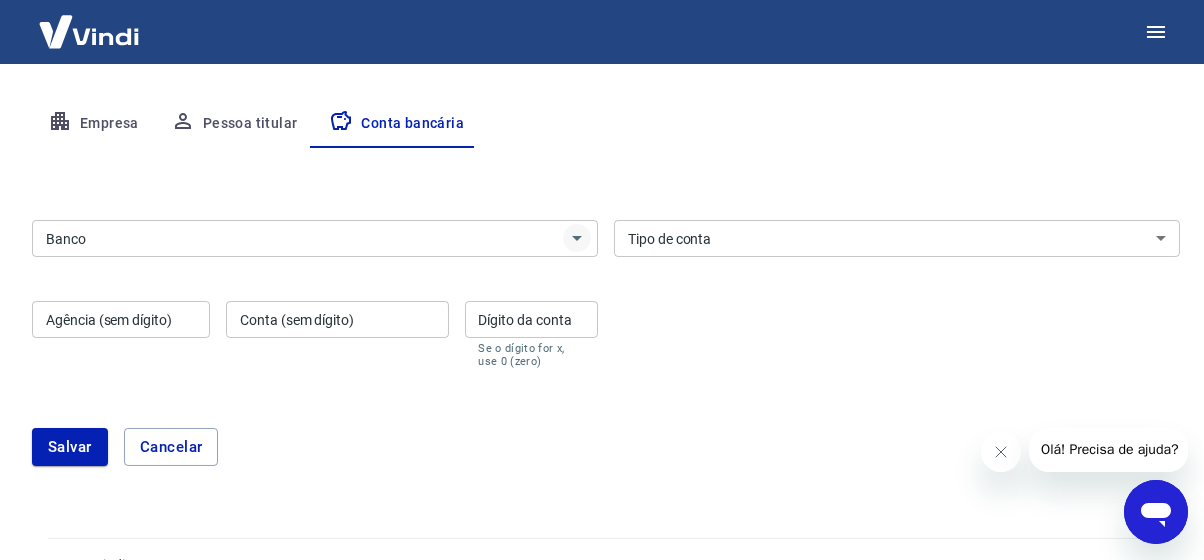 click 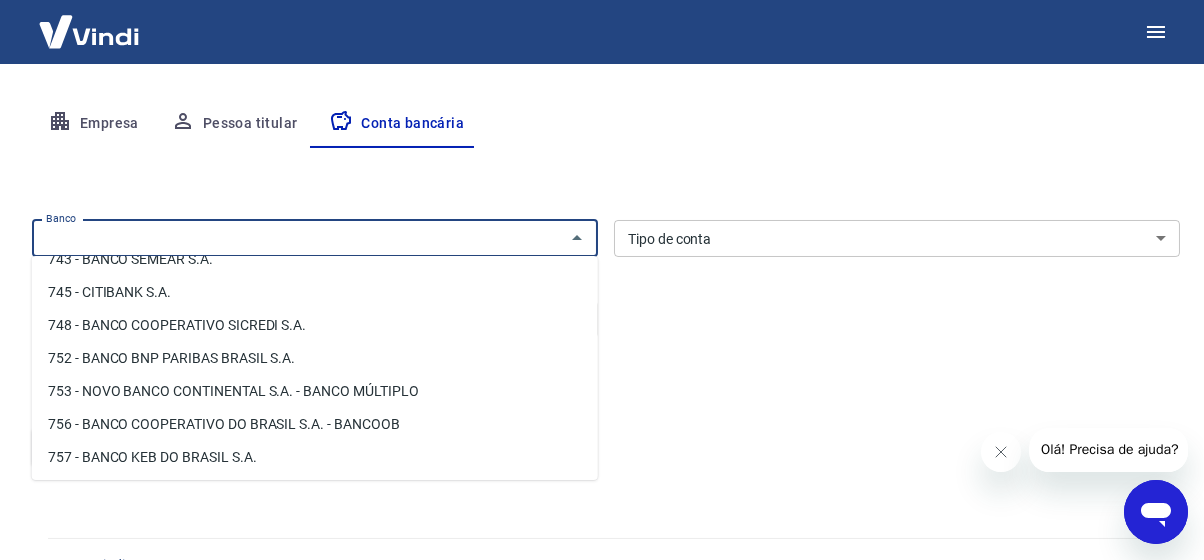 scroll, scrollTop: 3113, scrollLeft: 0, axis: vertical 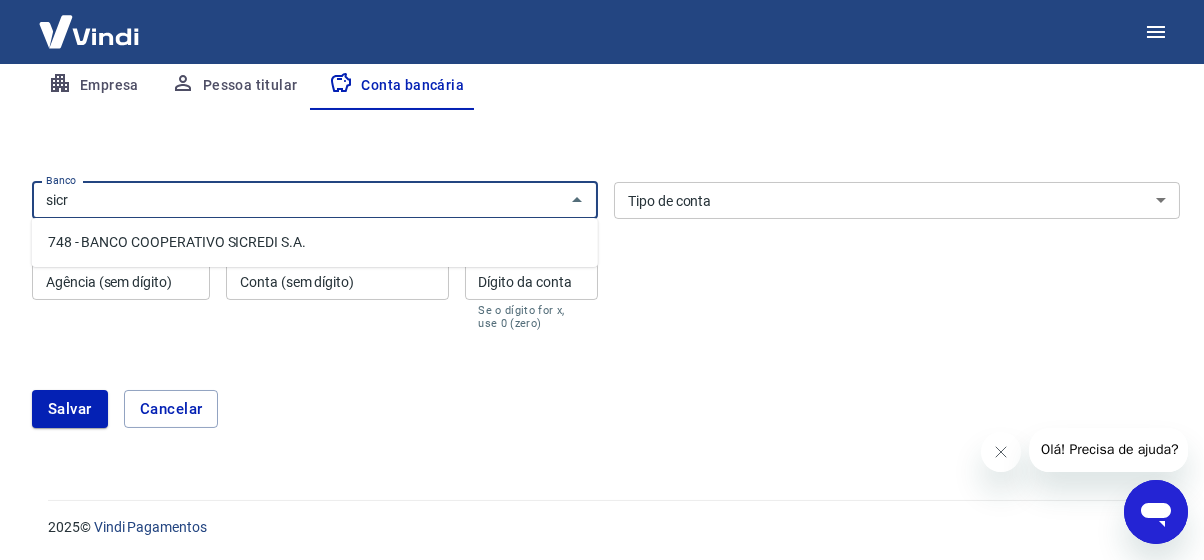 click on "748 - BANCO COOPERATIVO SICREDI S.A." at bounding box center (315, 242) 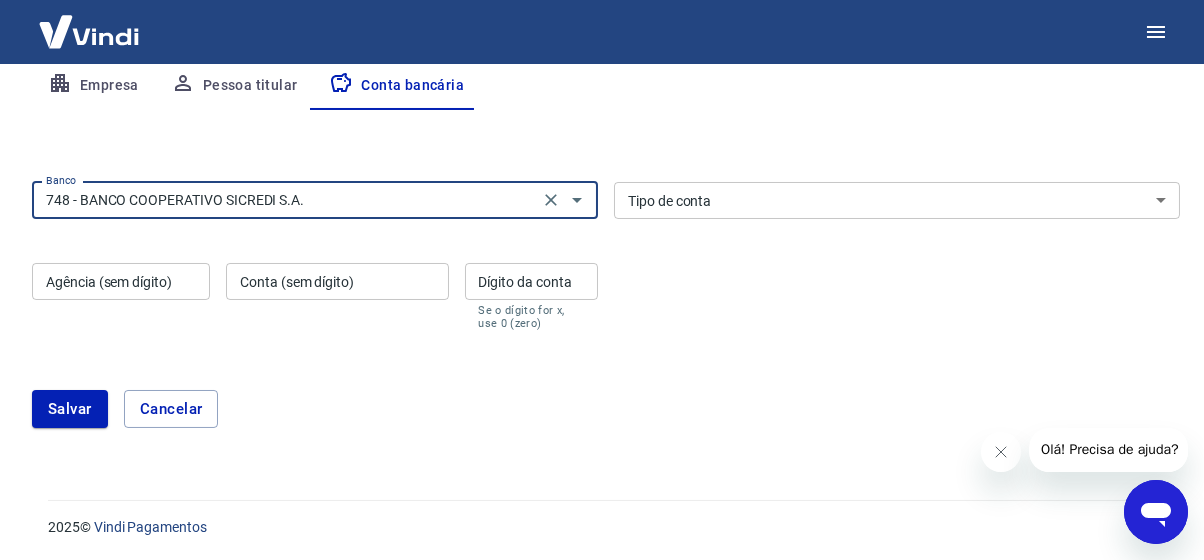 type on "748 - BANCO COOPERATIVO SICREDI S.A." 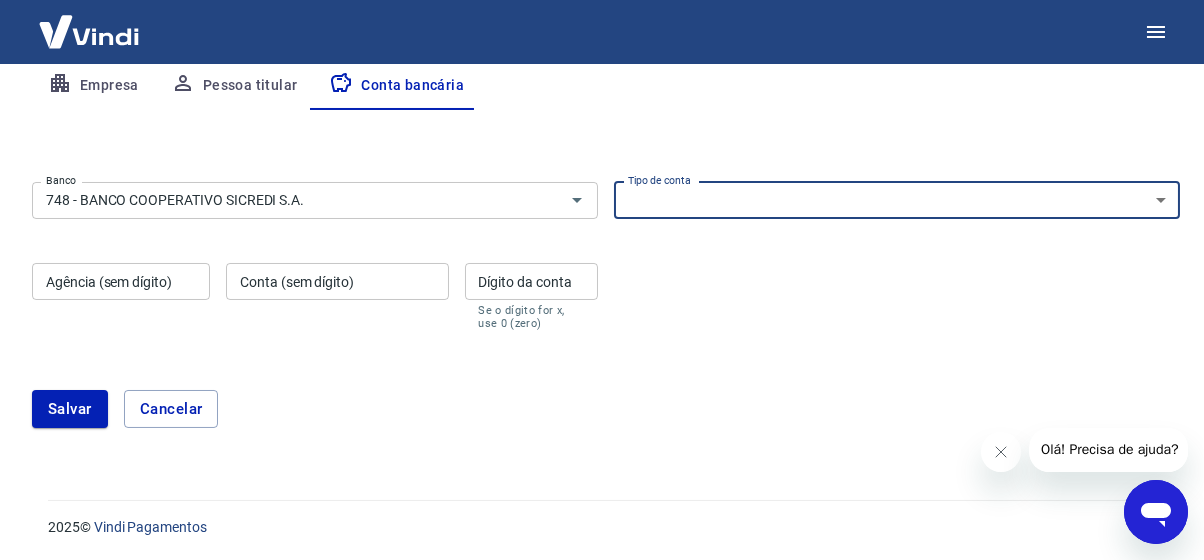 select on "1" 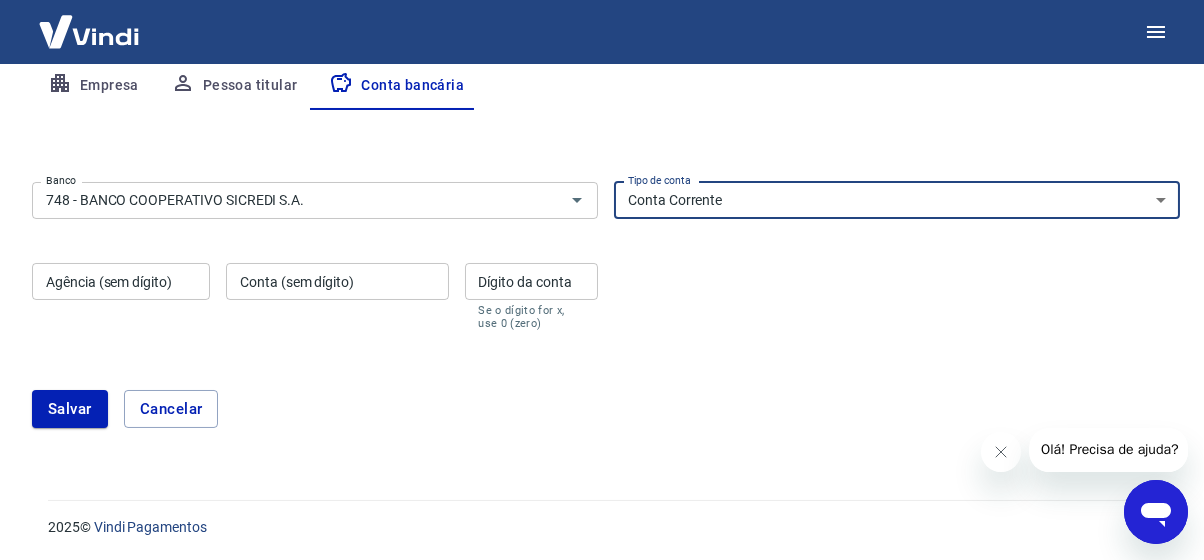 click on "Conta Corrente Conta Poupança" at bounding box center [897, 200] 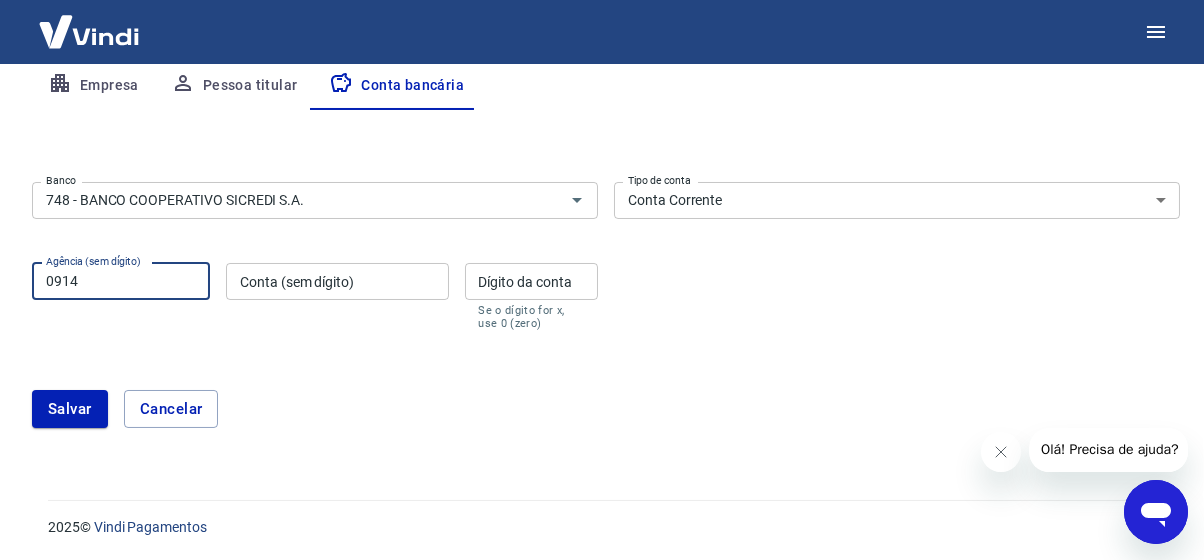 type on "0914" 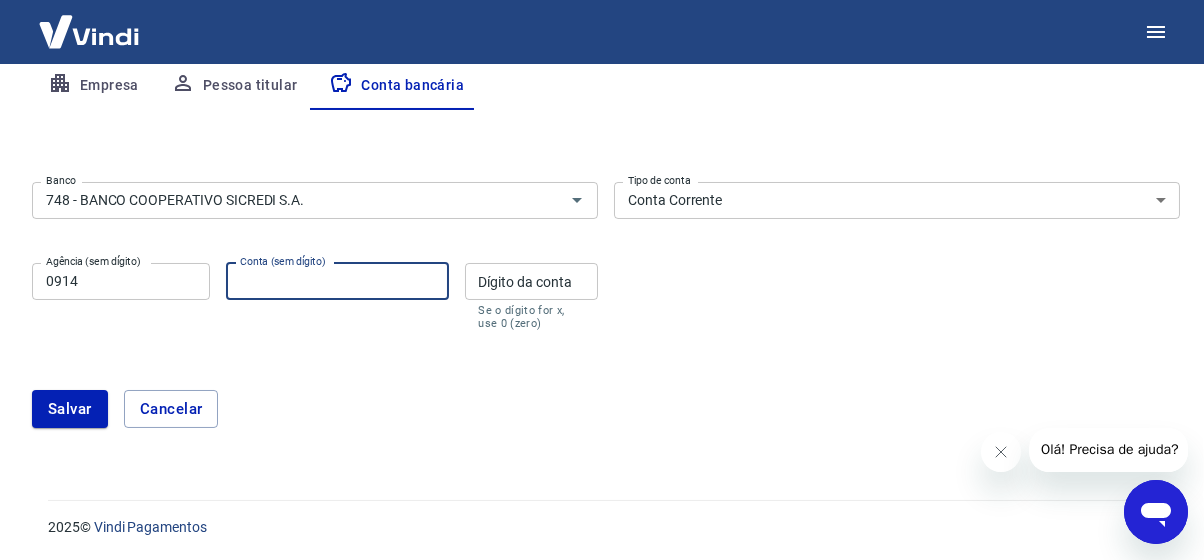 click on "Conta (sem dígito)" at bounding box center (337, 281) 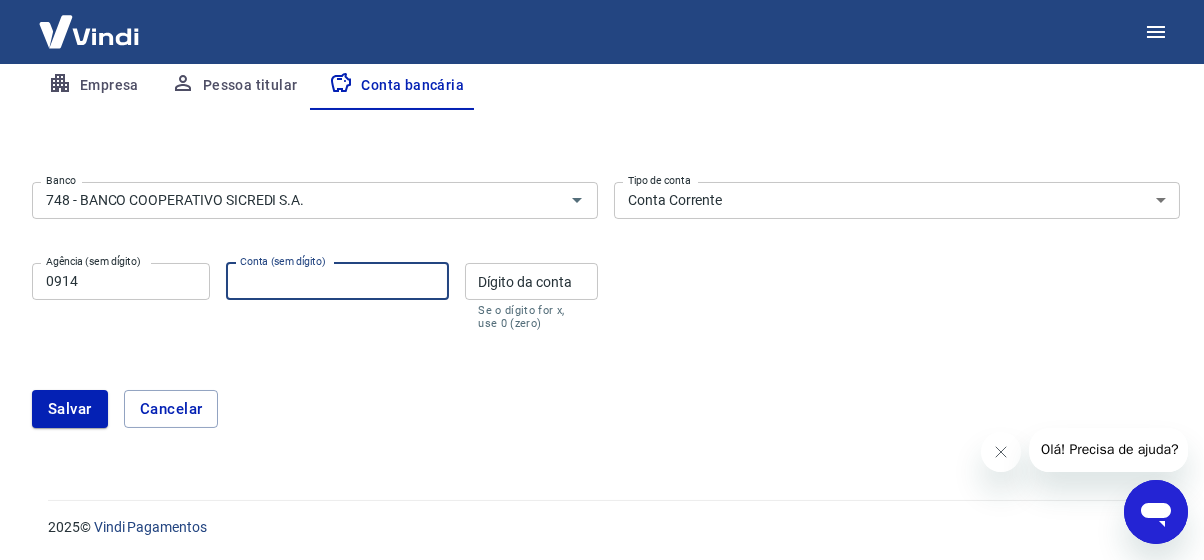 type on "77989" 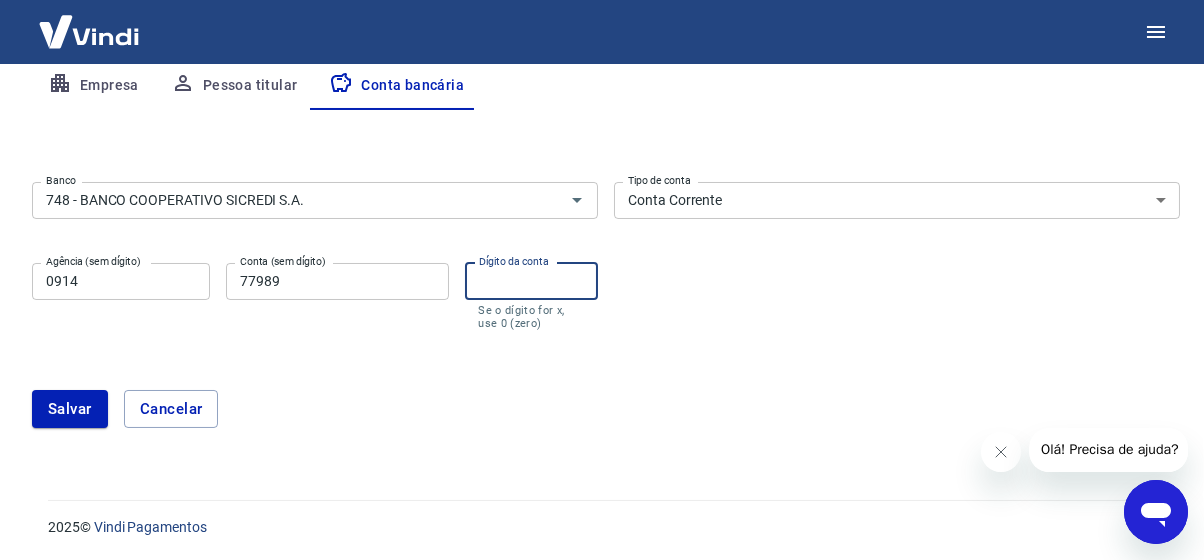 click on "Dígito da conta" at bounding box center (532, 281) 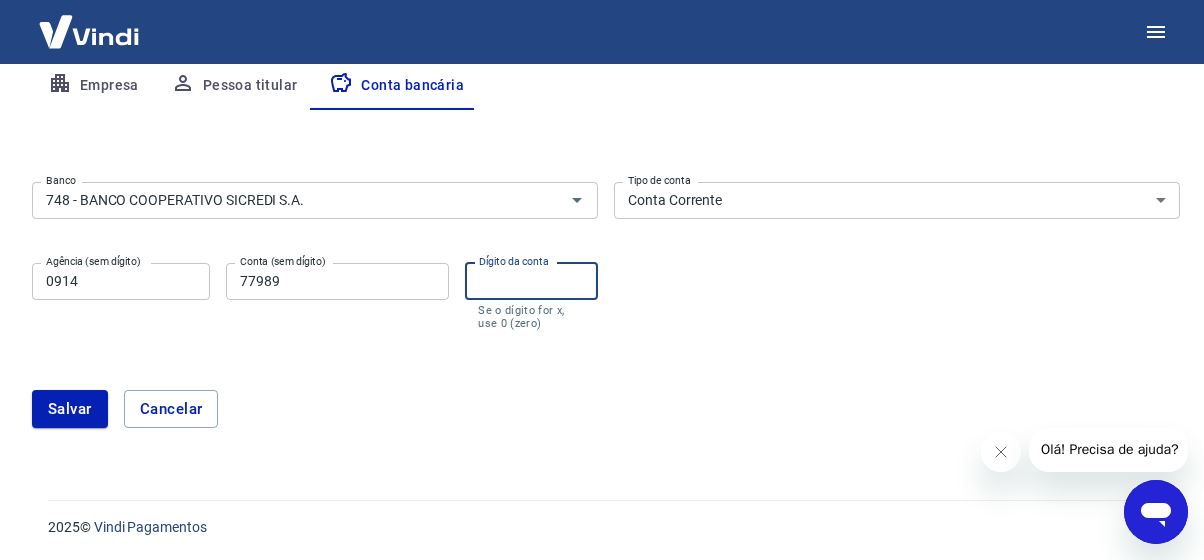 type on "7" 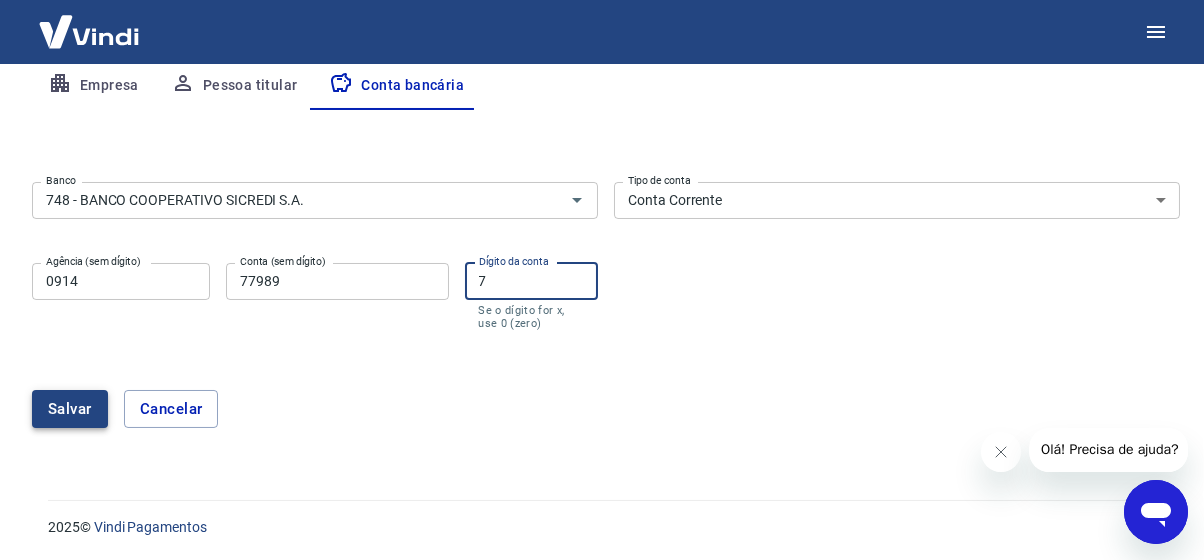 click on "Salvar" at bounding box center (70, 409) 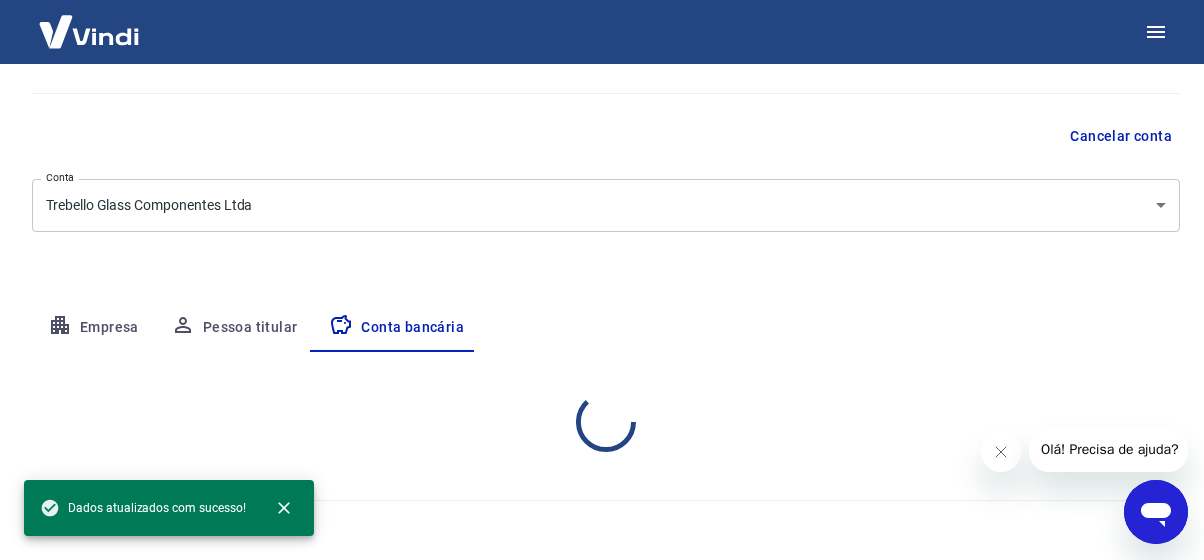 scroll, scrollTop: 359, scrollLeft: 0, axis: vertical 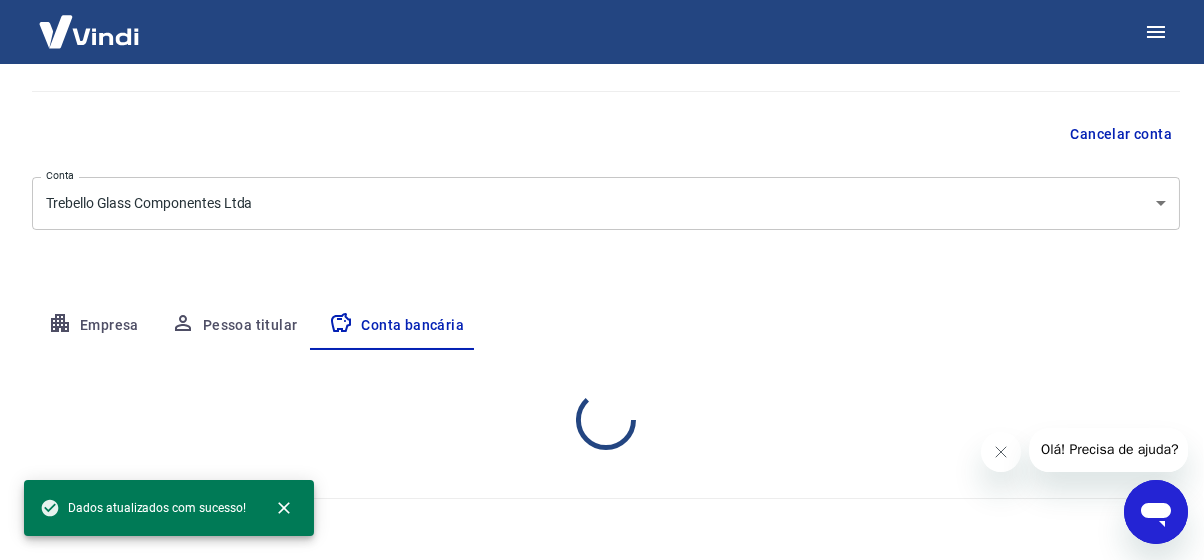 select on "1" 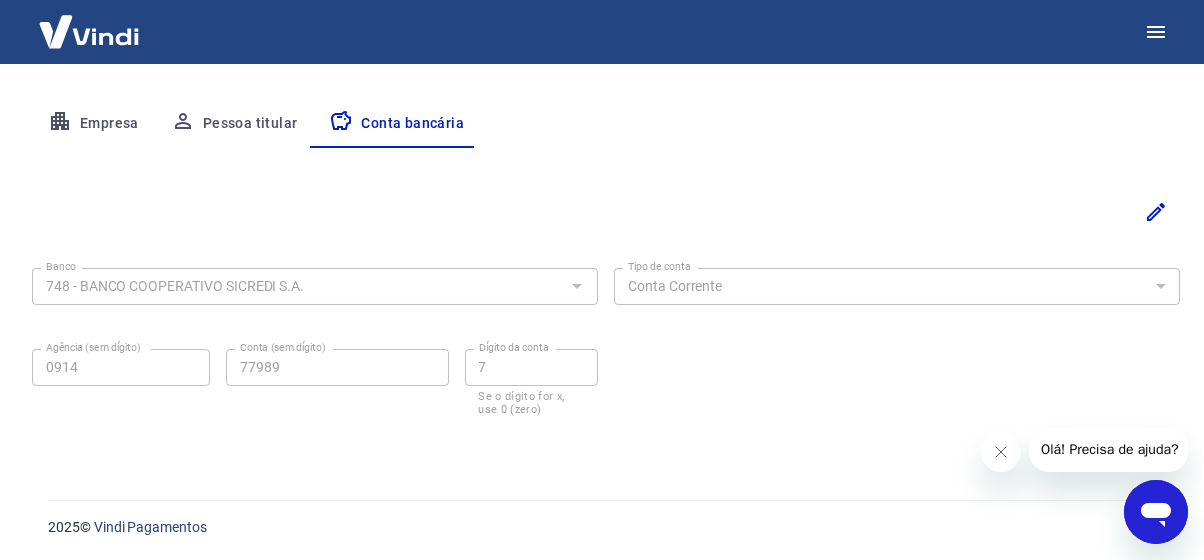 scroll, scrollTop: 226, scrollLeft: 0, axis: vertical 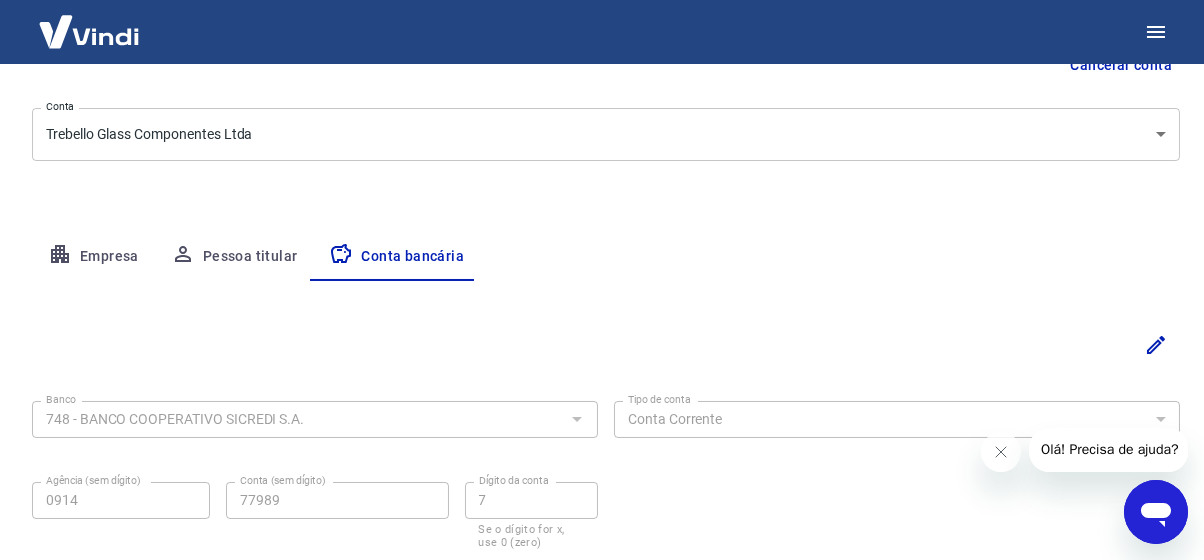 click on "Empresa" at bounding box center (93, 257) 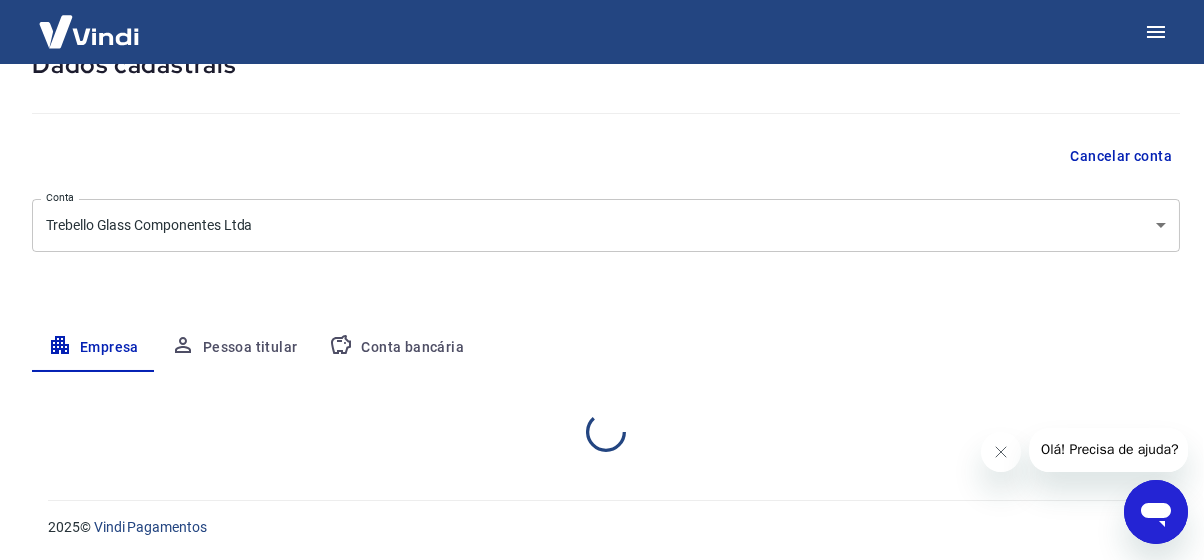 scroll, scrollTop: 226, scrollLeft: 0, axis: vertical 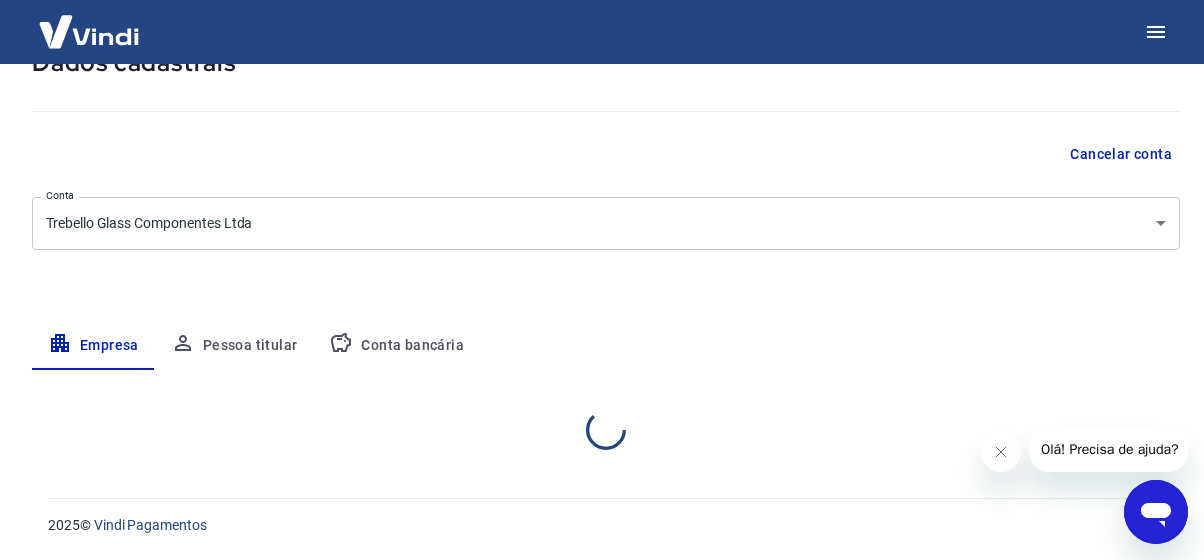 select on "GO" 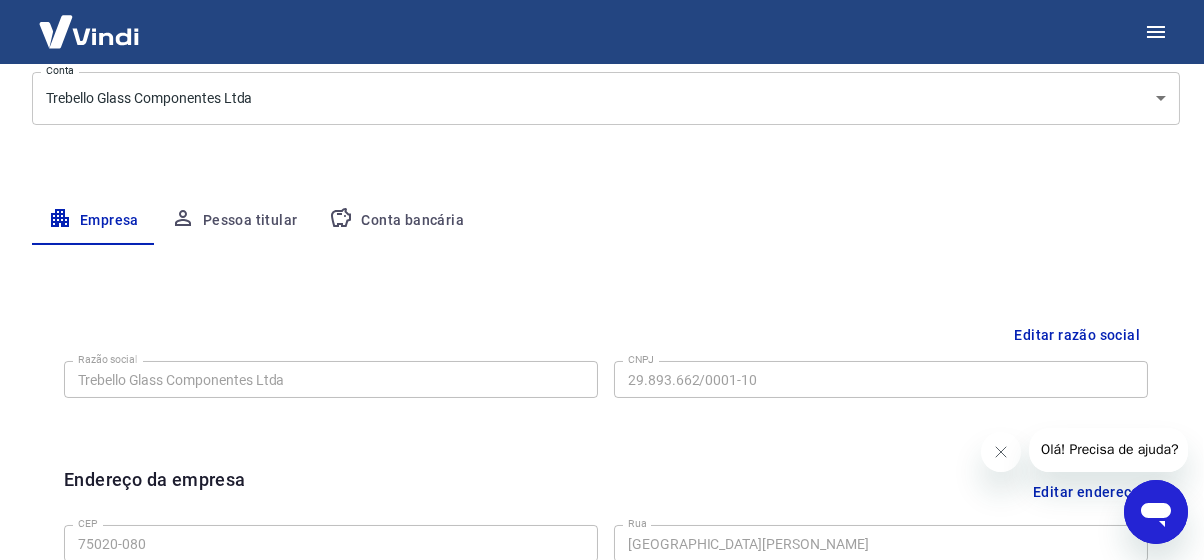 scroll, scrollTop: 80, scrollLeft: 0, axis: vertical 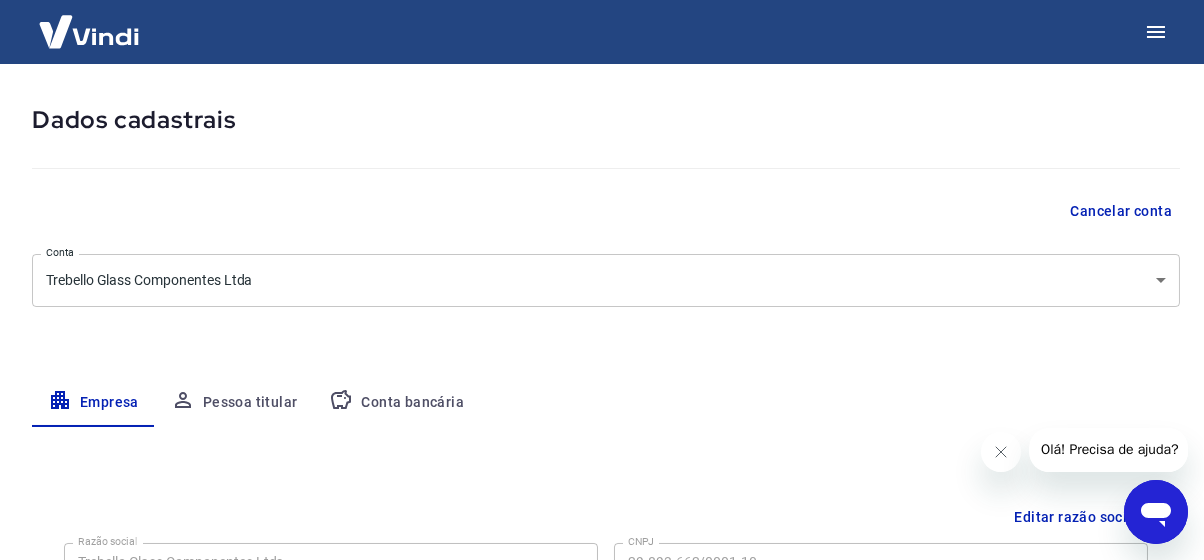 click on "Pessoa titular" at bounding box center [234, 403] 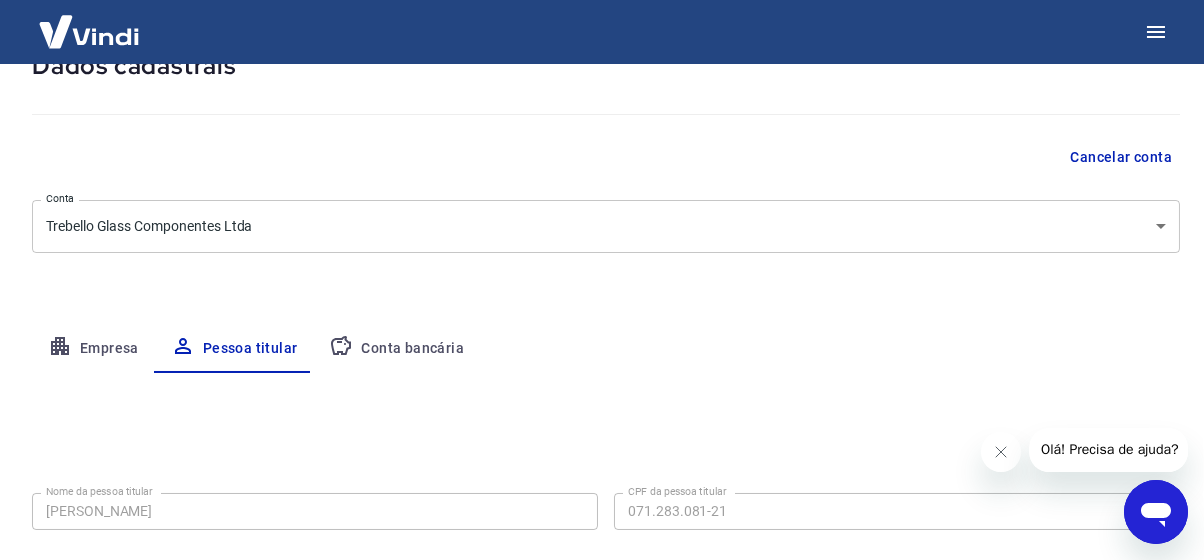 scroll, scrollTop: 0, scrollLeft: 0, axis: both 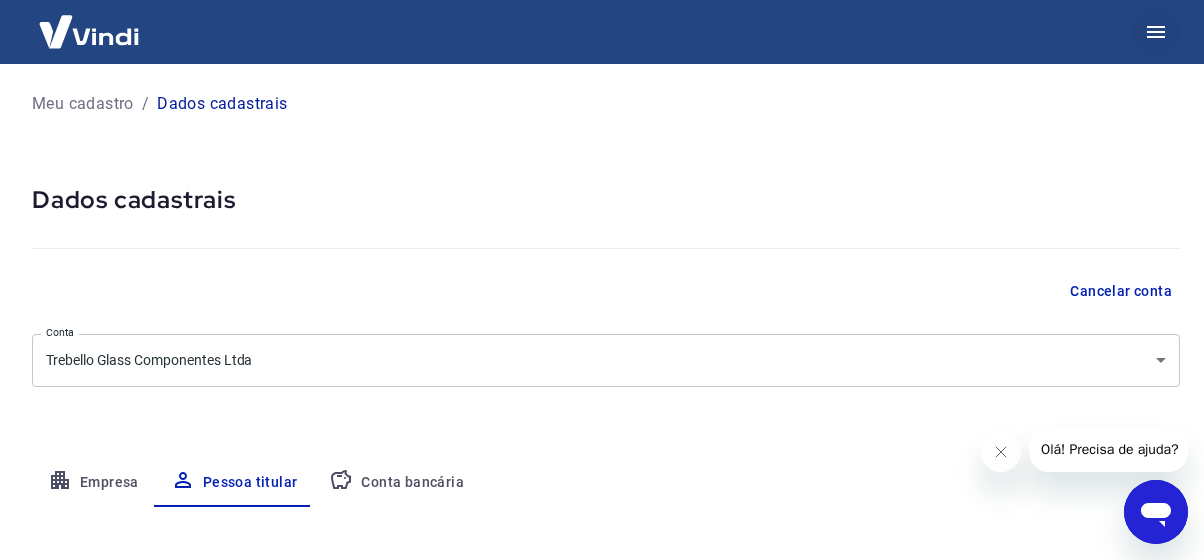 click 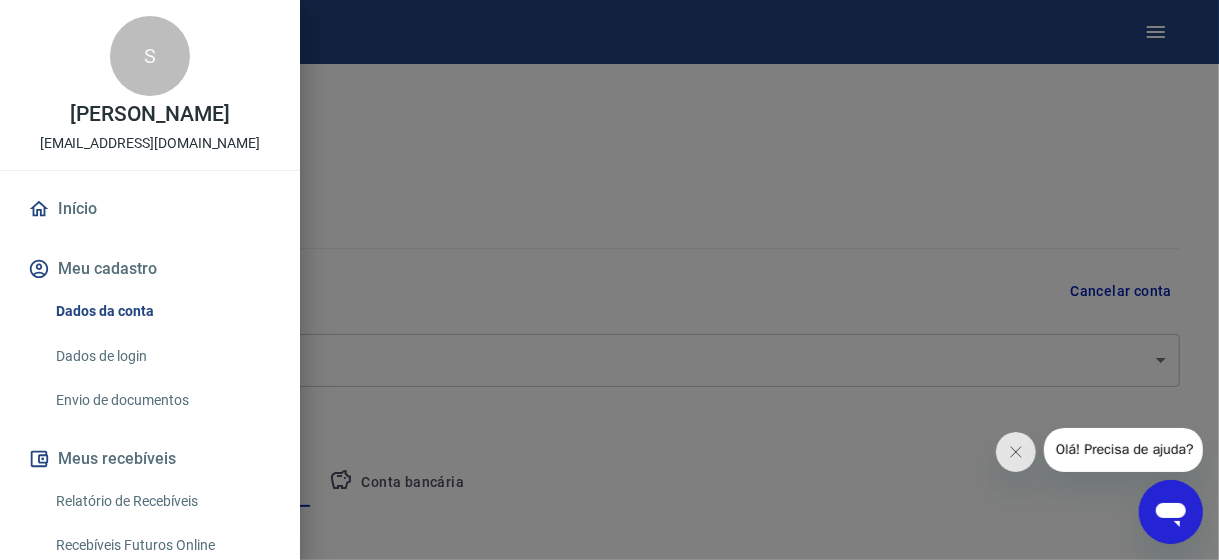 click on "Início" at bounding box center [150, 209] 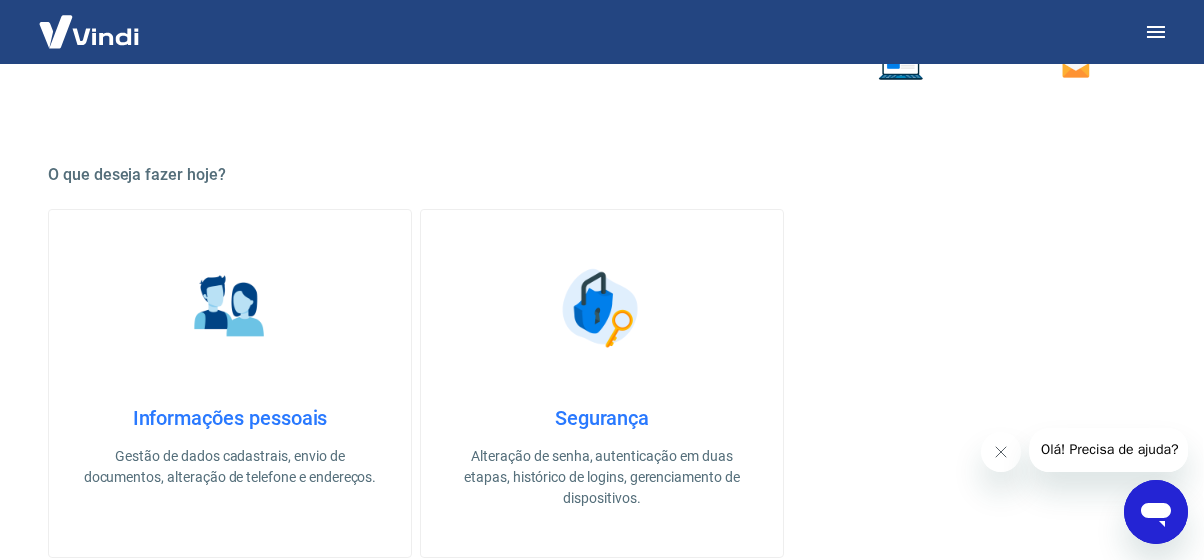 scroll, scrollTop: 666, scrollLeft: 0, axis: vertical 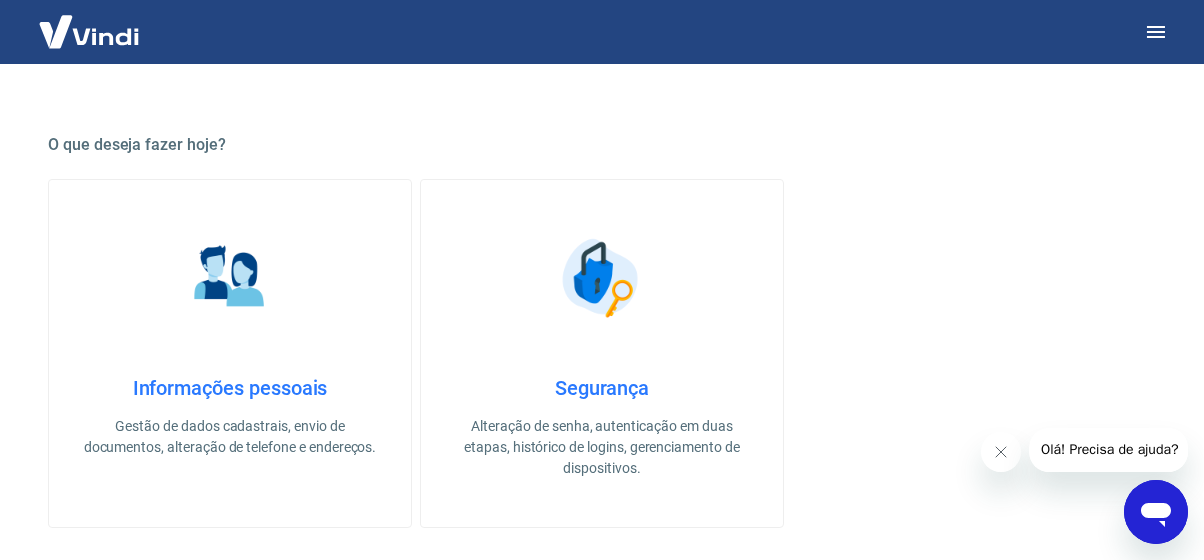 click on "Informações pessoais" at bounding box center [230, 388] 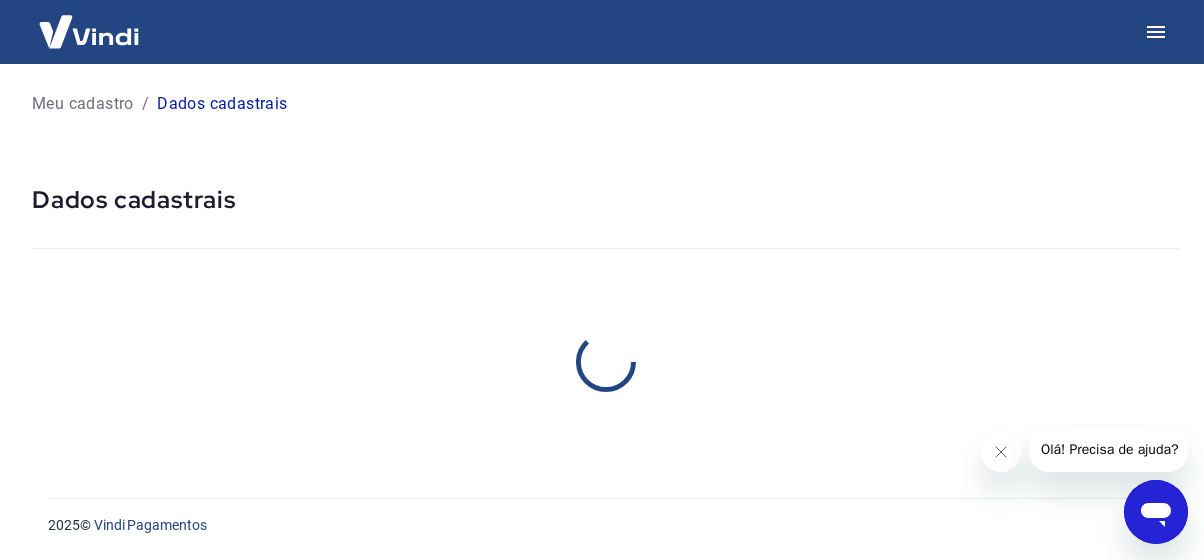scroll, scrollTop: 0, scrollLeft: 0, axis: both 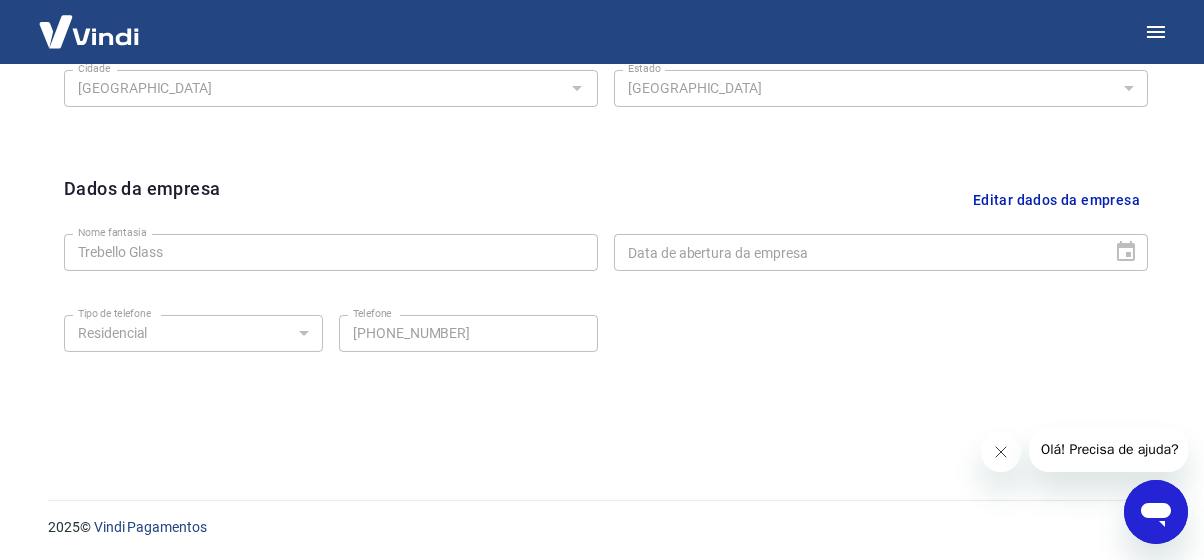 click 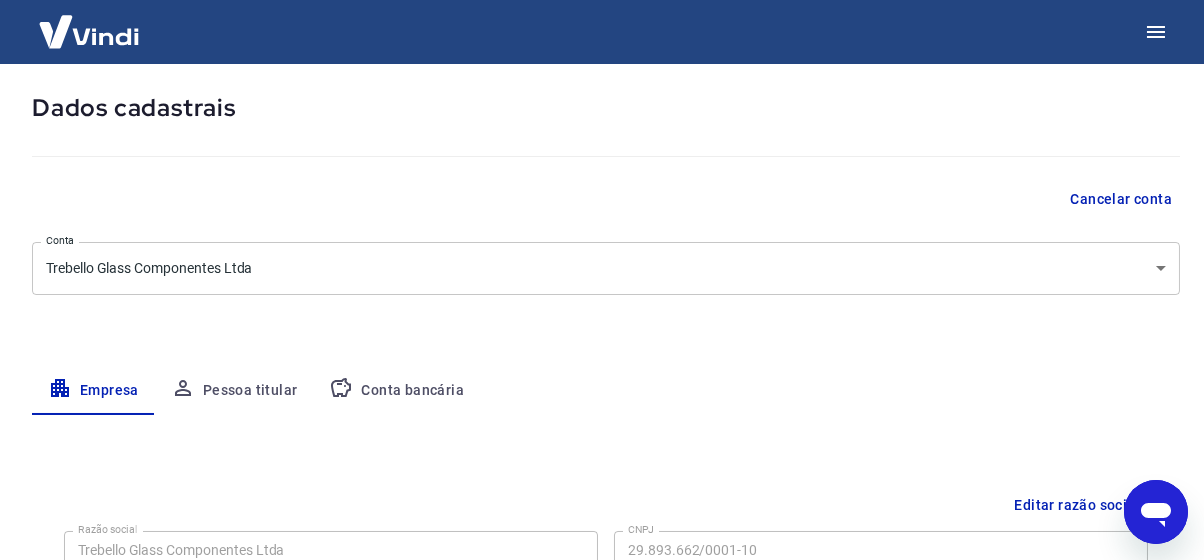 scroll, scrollTop: 0, scrollLeft: 0, axis: both 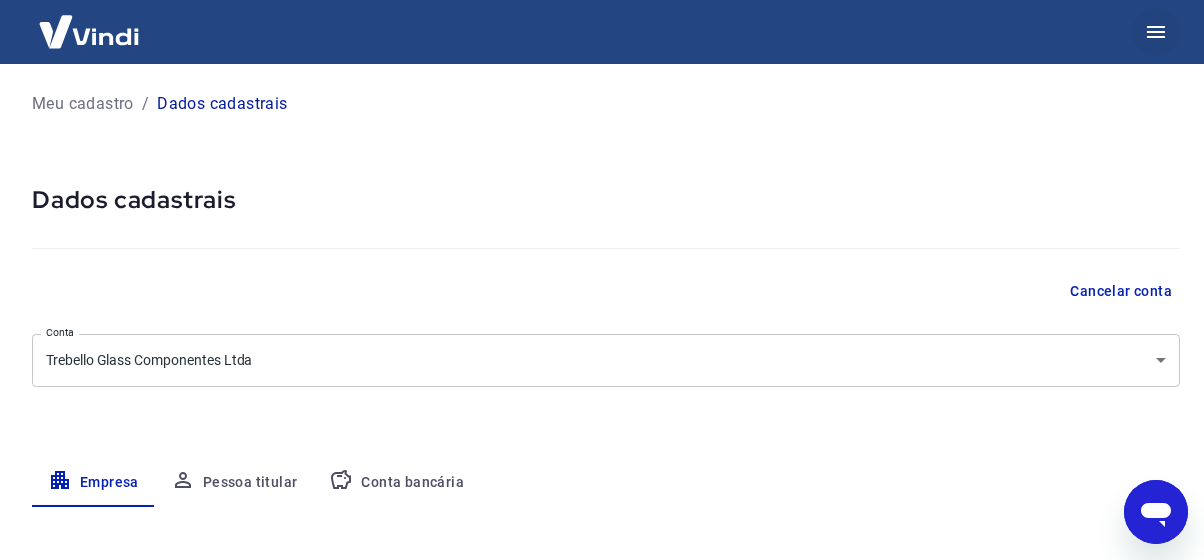 click 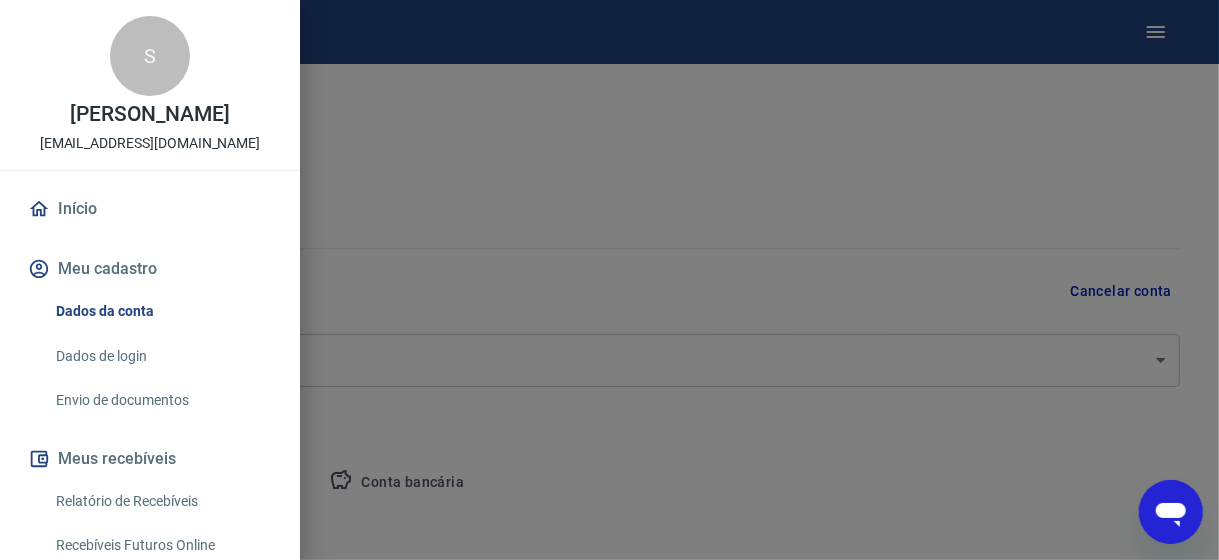 click on "Envio de documentos" at bounding box center (162, 400) 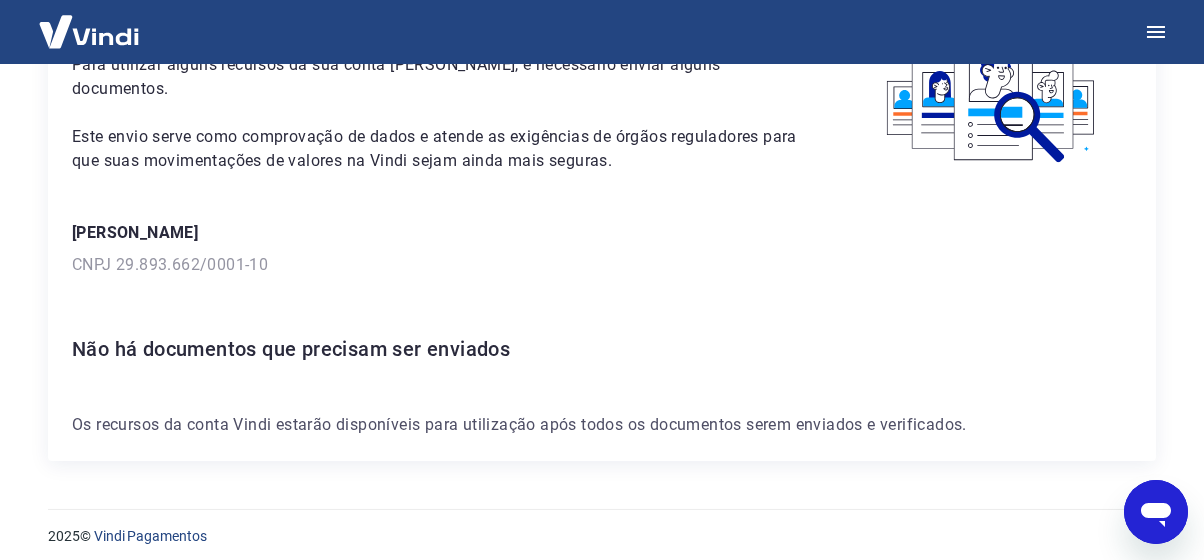 scroll, scrollTop: 162, scrollLeft: 0, axis: vertical 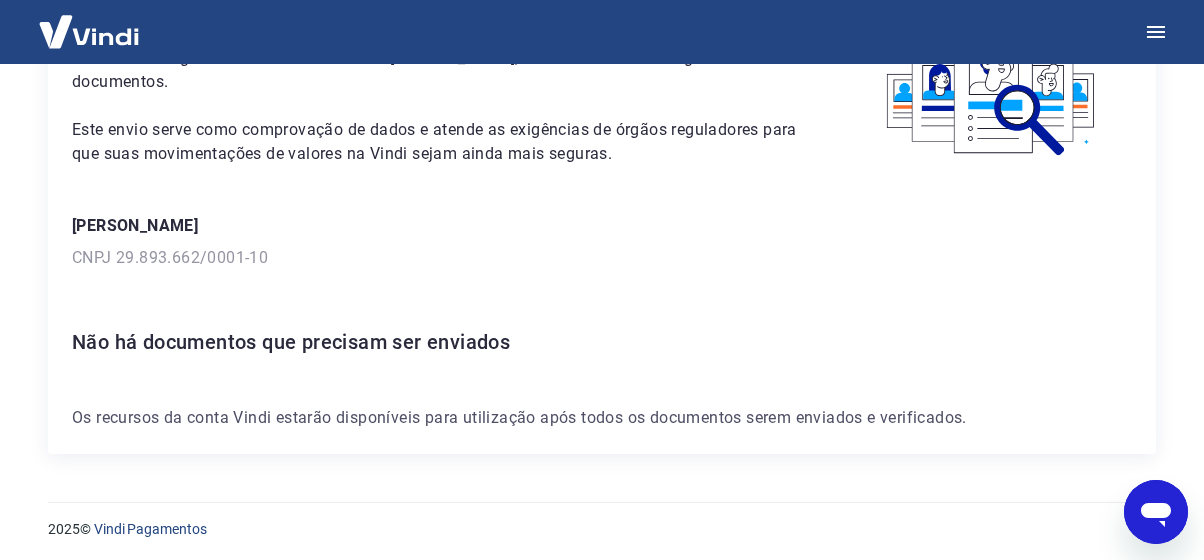 click on "CNPJ 29.893.662/0001-10" at bounding box center [602, 258] 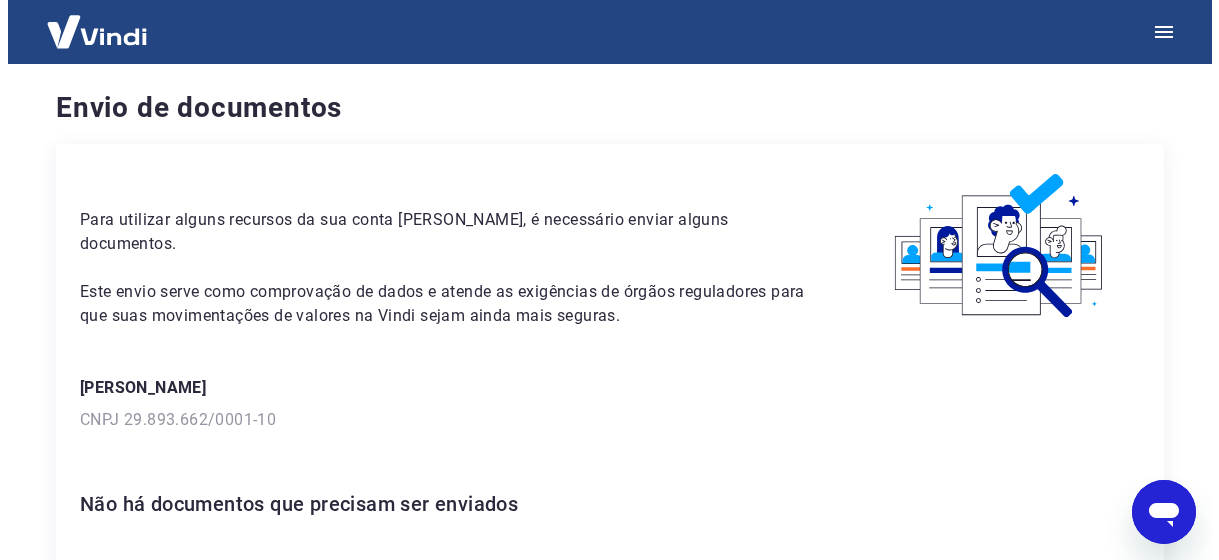 scroll, scrollTop: 0, scrollLeft: 0, axis: both 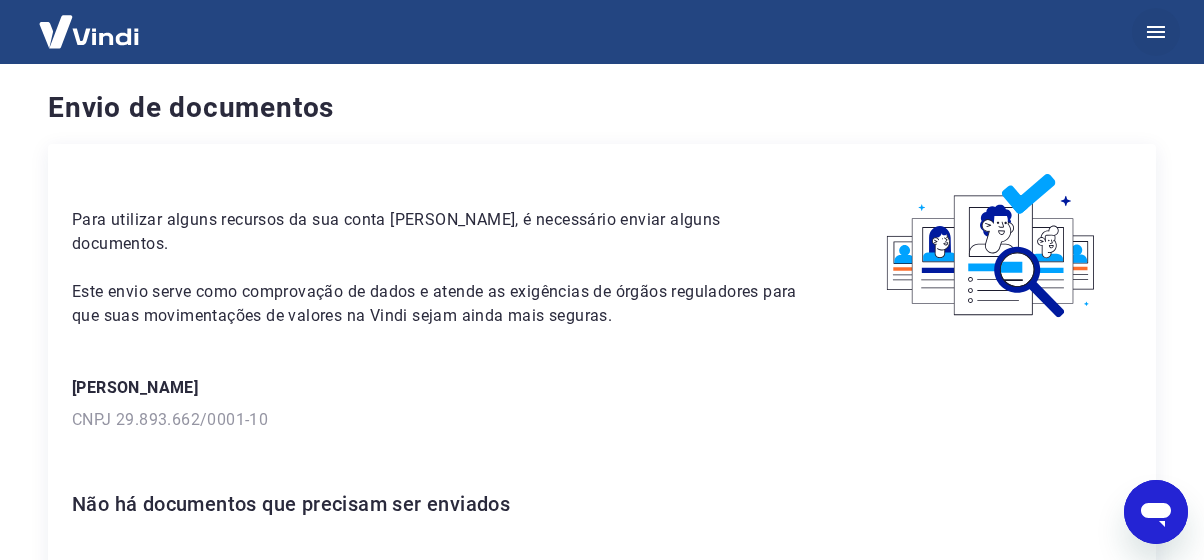 click 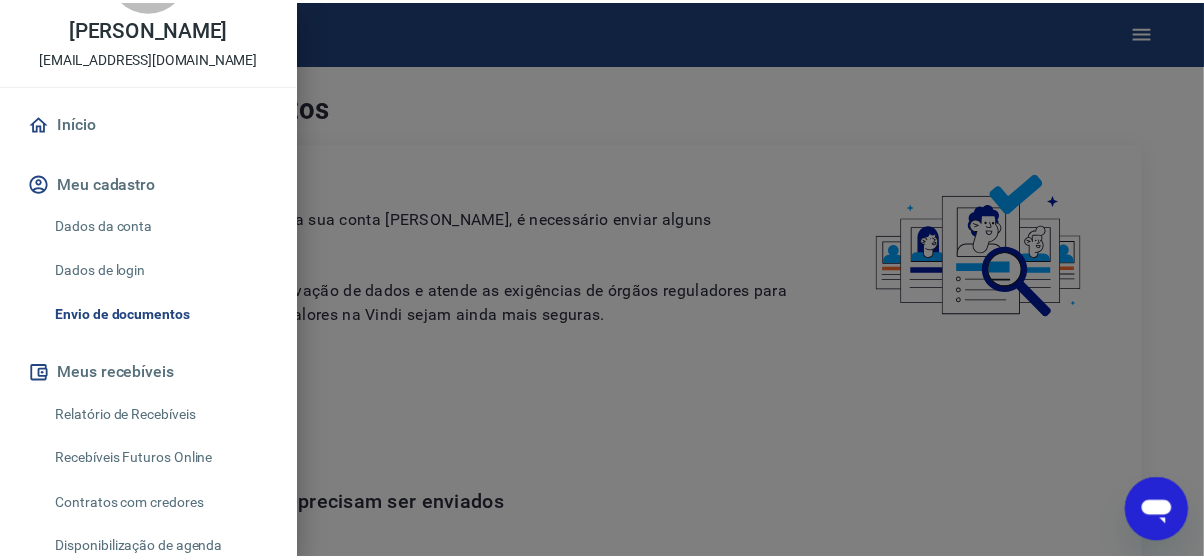 scroll, scrollTop: 133, scrollLeft: 0, axis: vertical 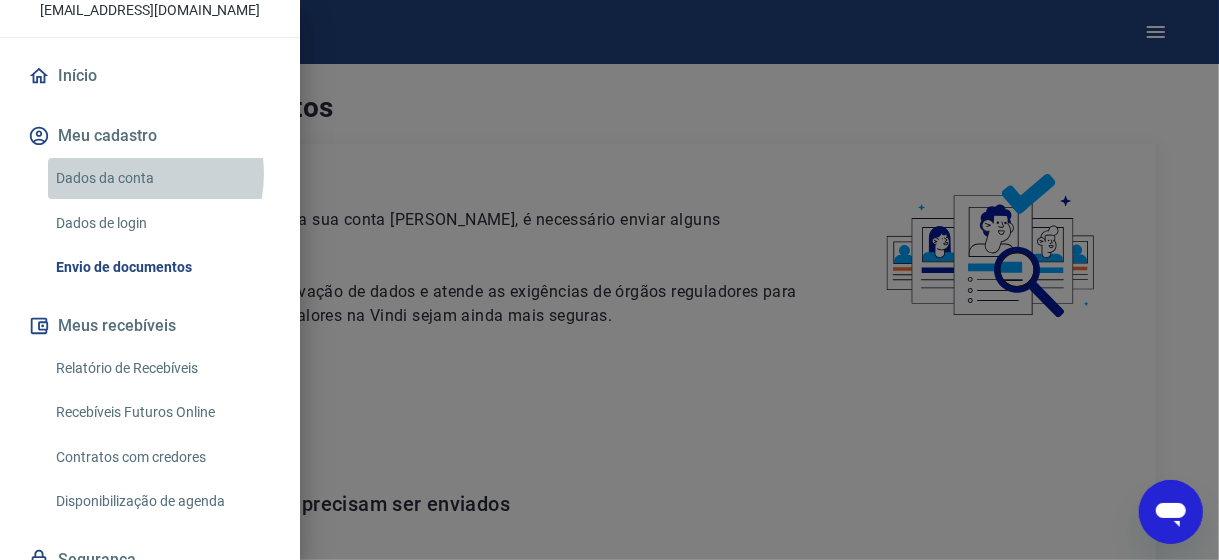 click on "Dados da conta" at bounding box center [162, 178] 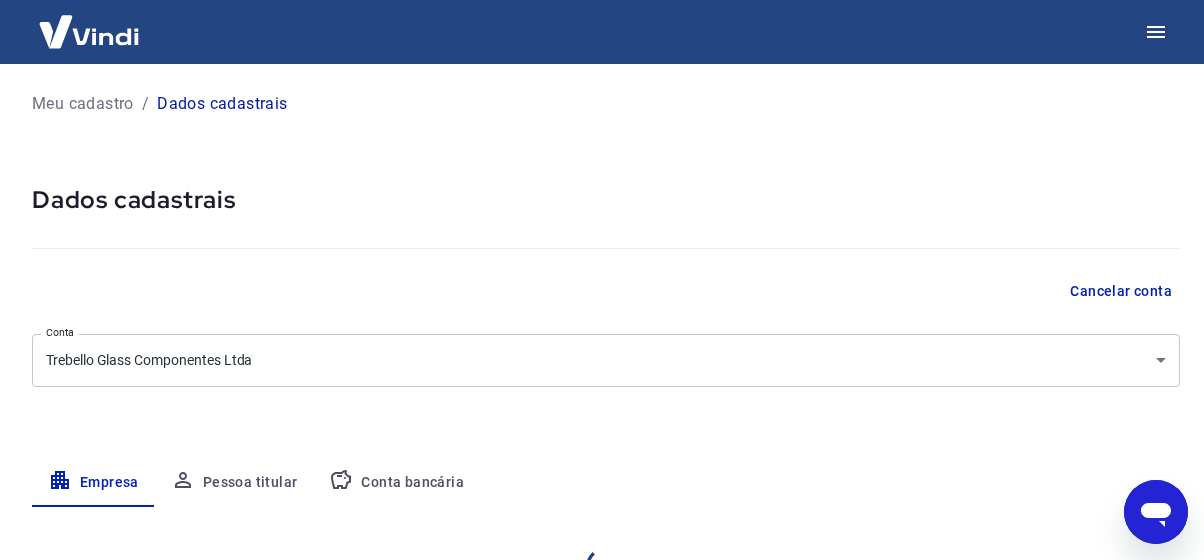 select on "GO" 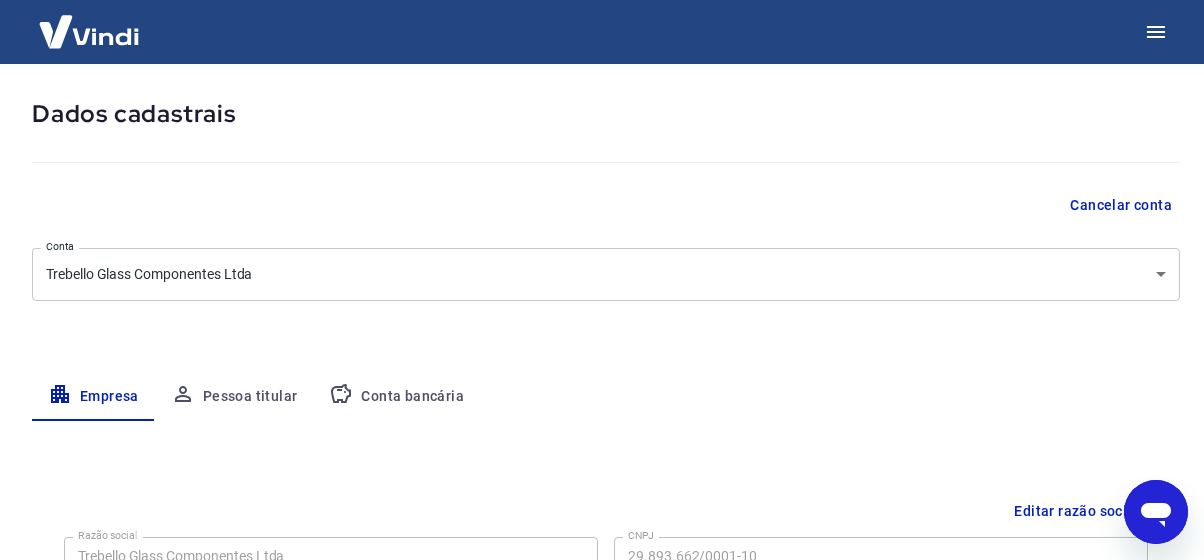 scroll, scrollTop: 133, scrollLeft: 0, axis: vertical 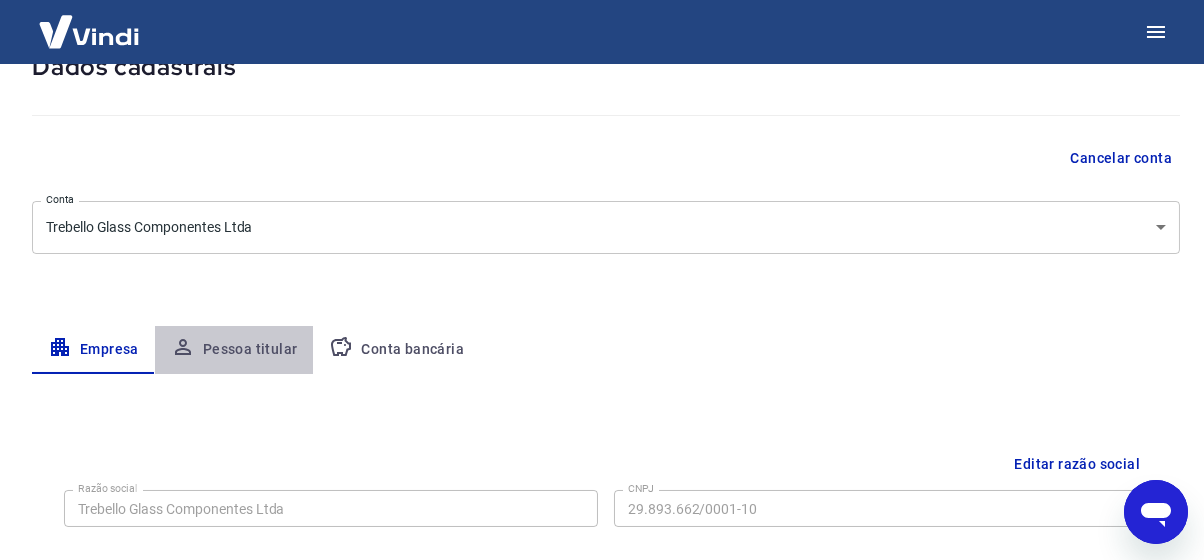 click on "Pessoa titular" at bounding box center [234, 350] 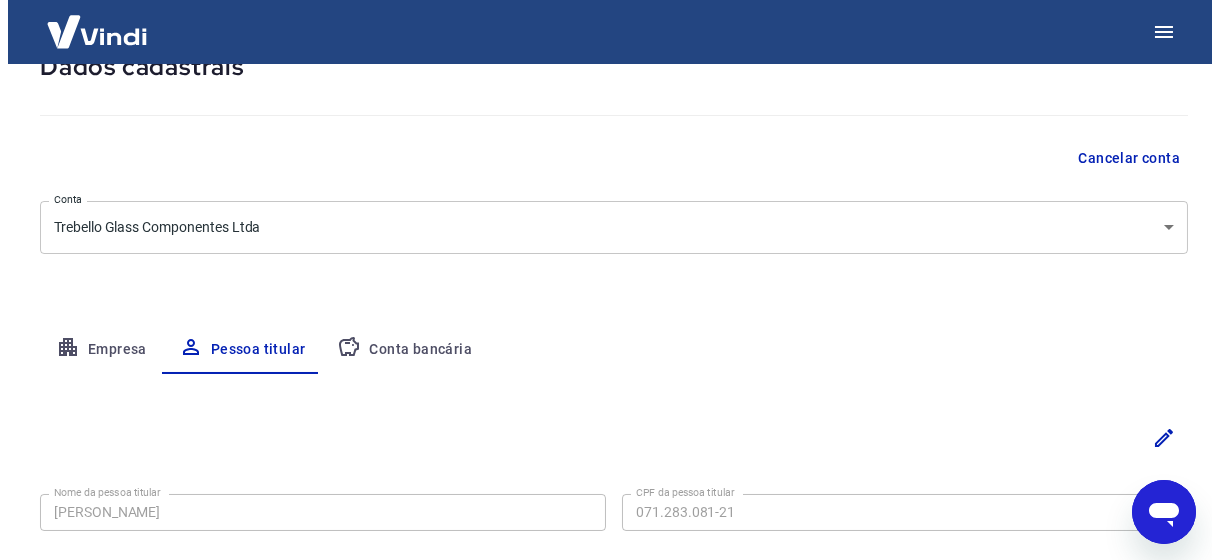 scroll, scrollTop: 0, scrollLeft: 0, axis: both 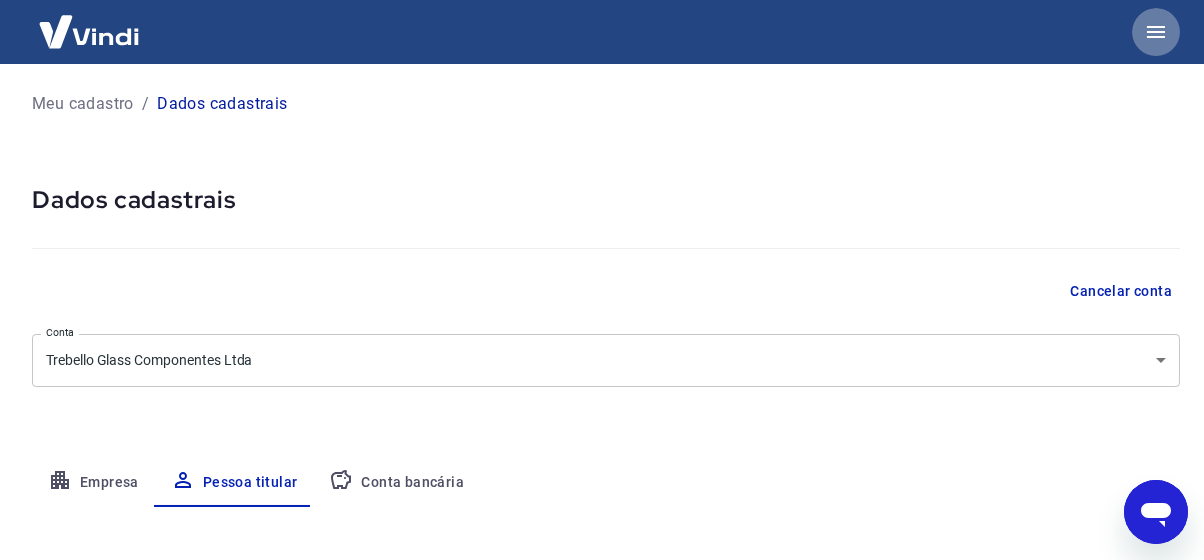 click 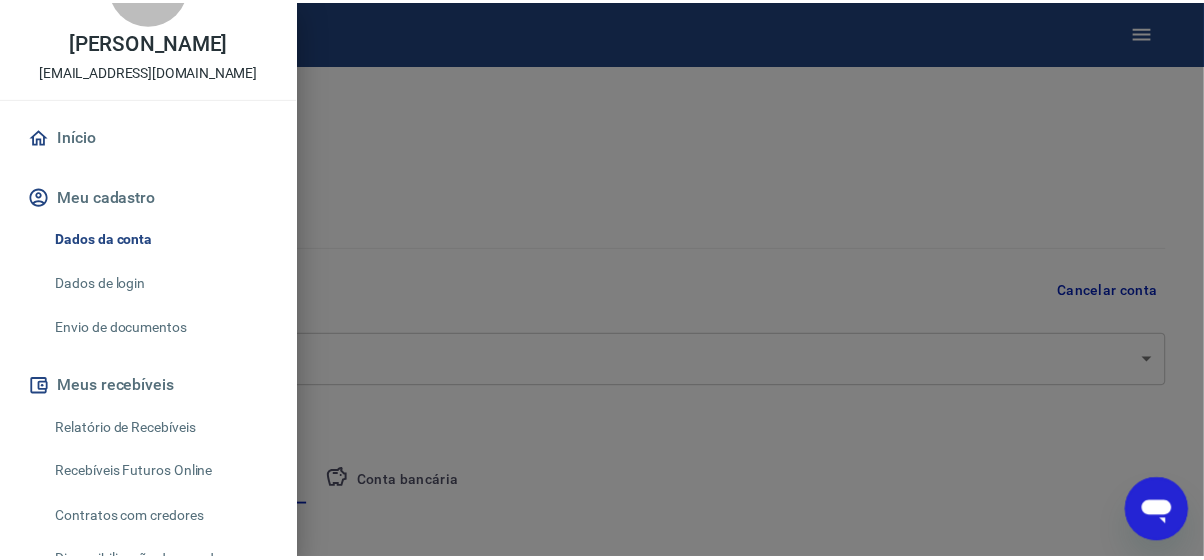 scroll, scrollTop: 27, scrollLeft: 0, axis: vertical 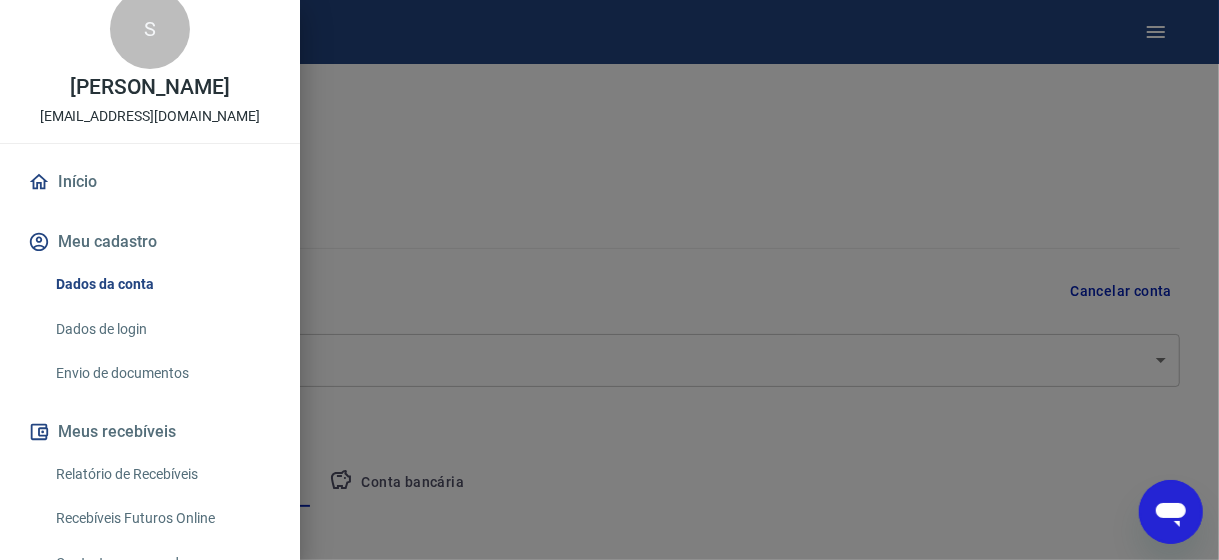 click on "Início" at bounding box center [150, 182] 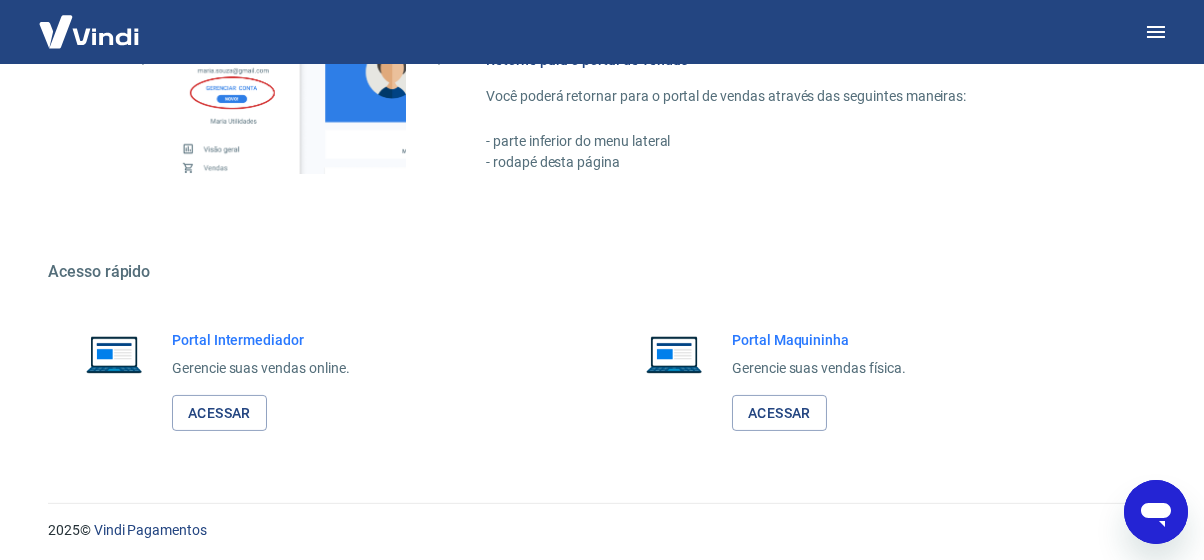 scroll, scrollTop: 1391, scrollLeft: 0, axis: vertical 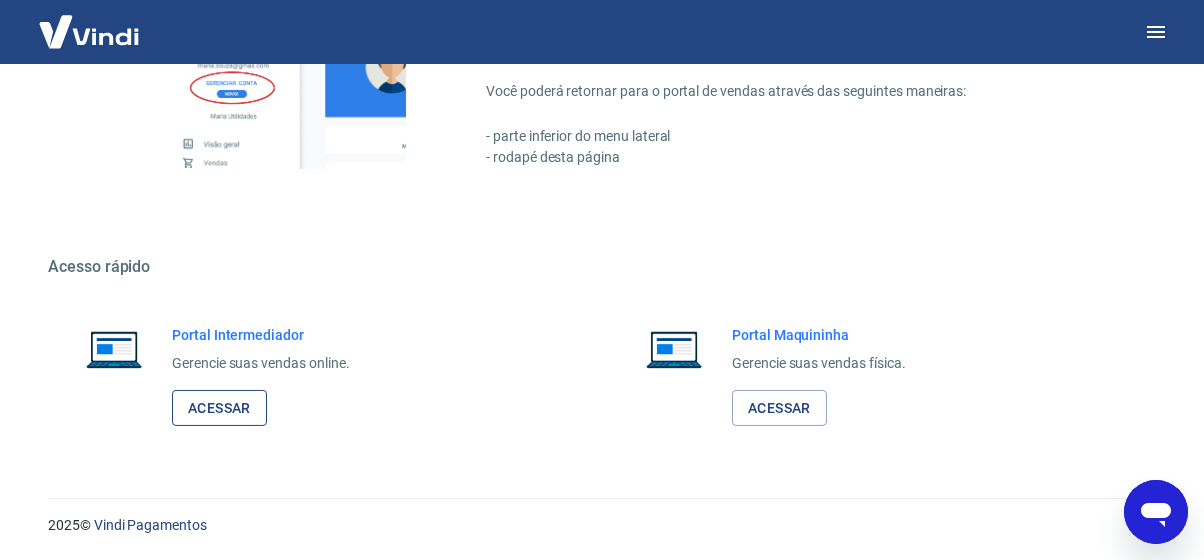 click on "Acessar" at bounding box center (219, 408) 